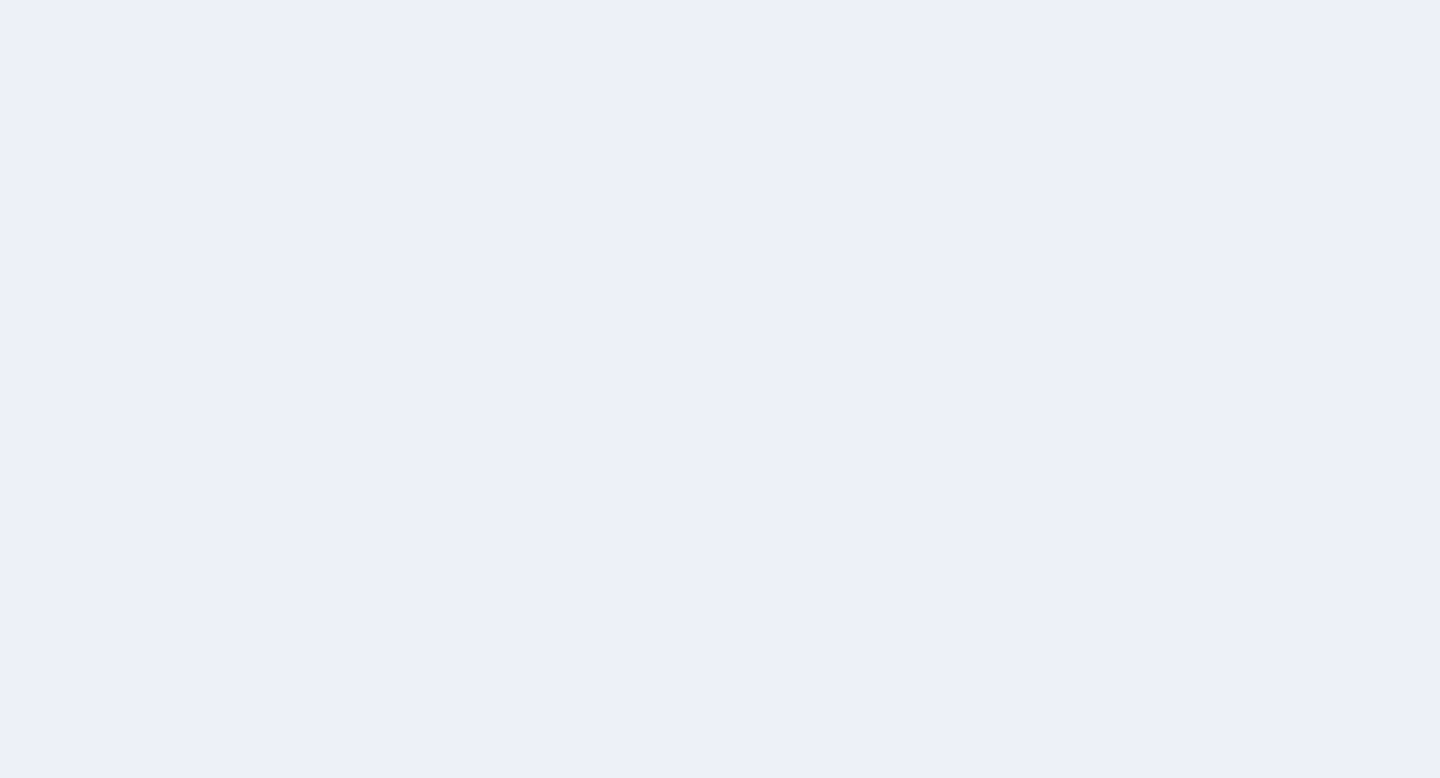 scroll, scrollTop: 0, scrollLeft: 0, axis: both 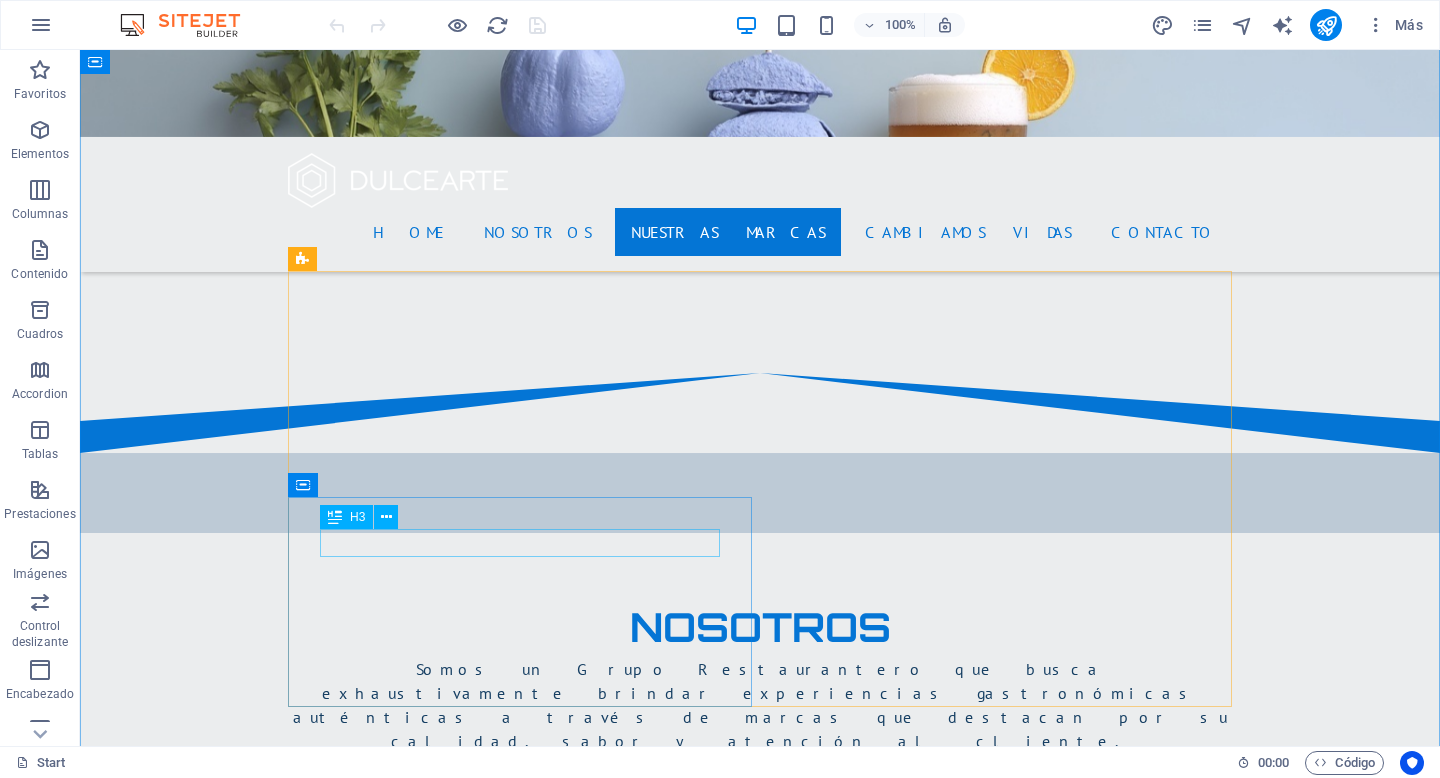 click on "FAME BURGUERS" at bounding box center (760, 4076) 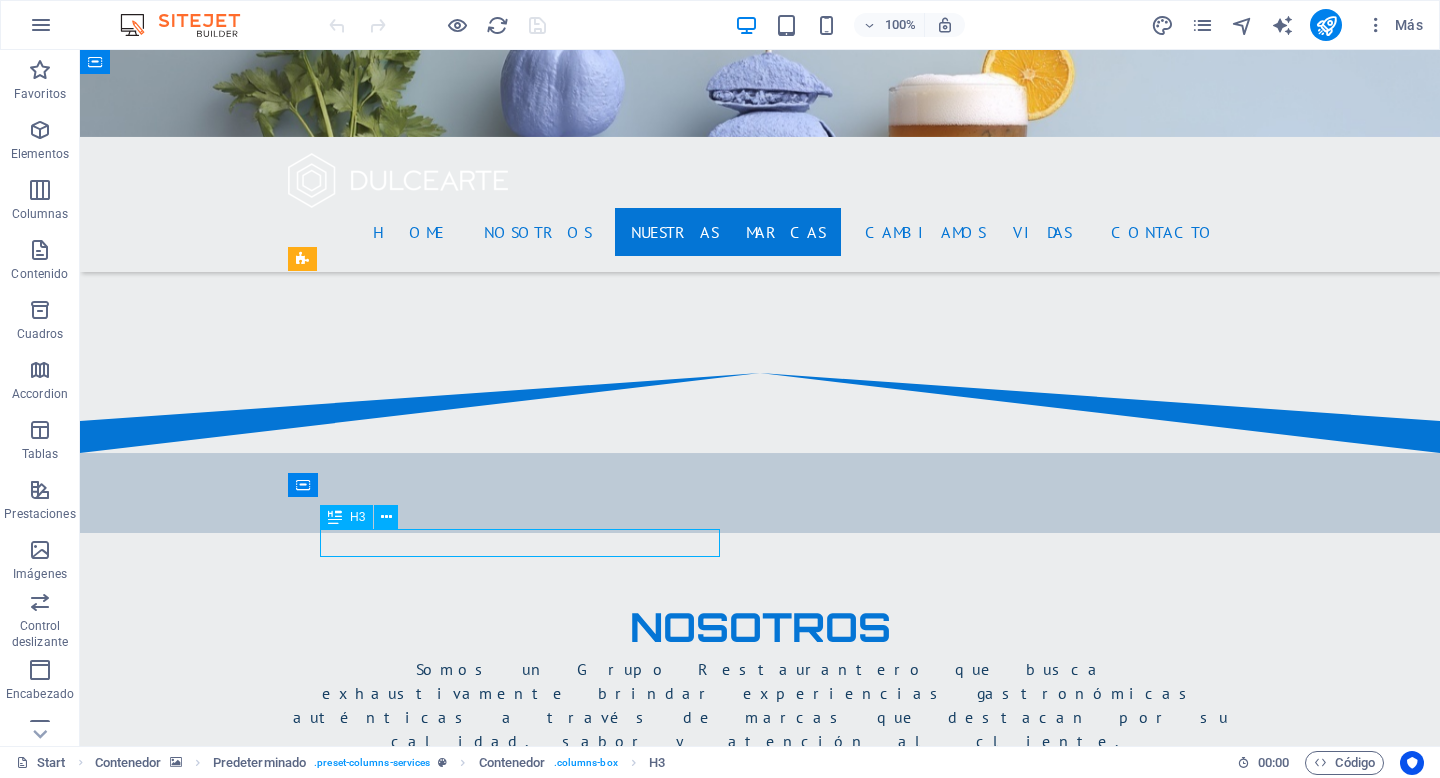 click on "FAME BURGUERS" at bounding box center (760, 4076) 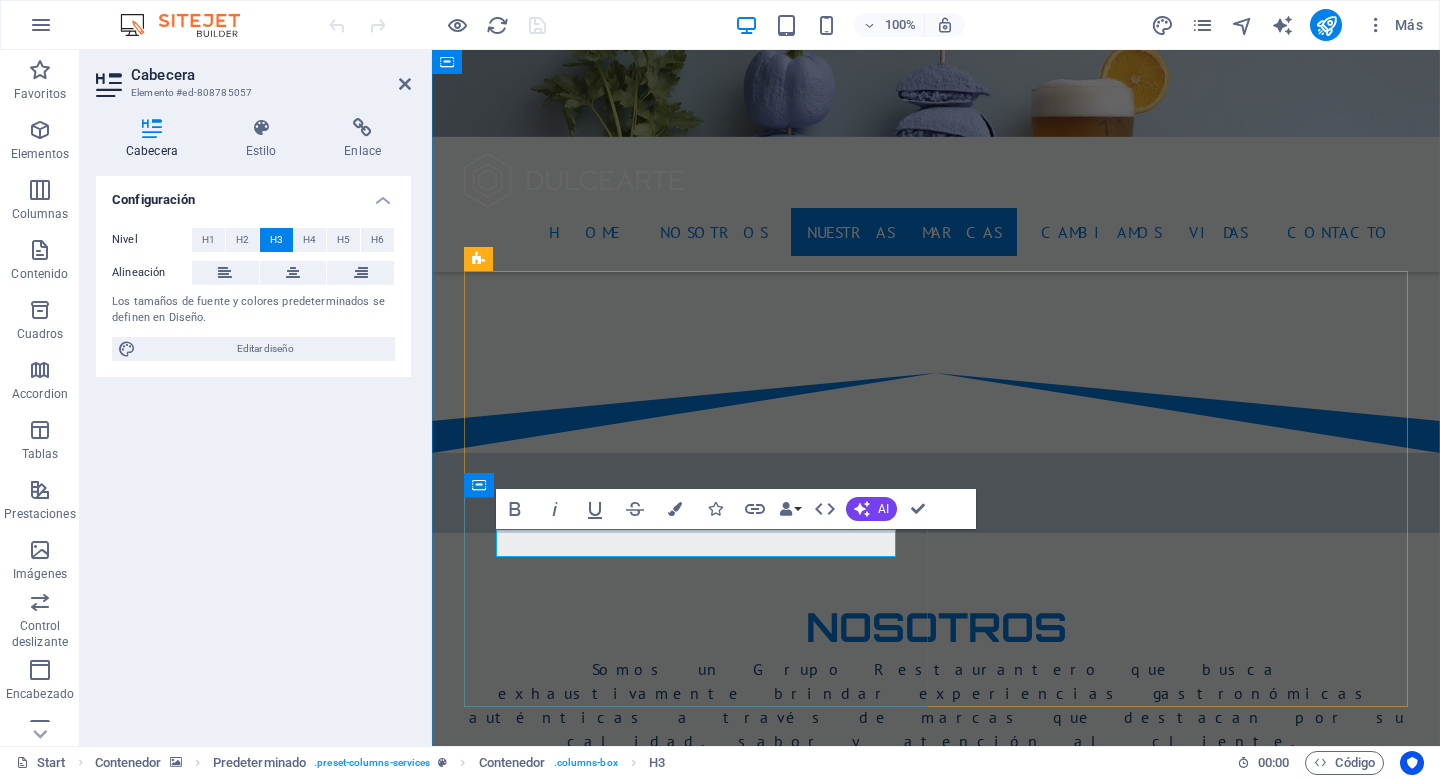 click on "FAME BURGUERS" at bounding box center [936, 4076] 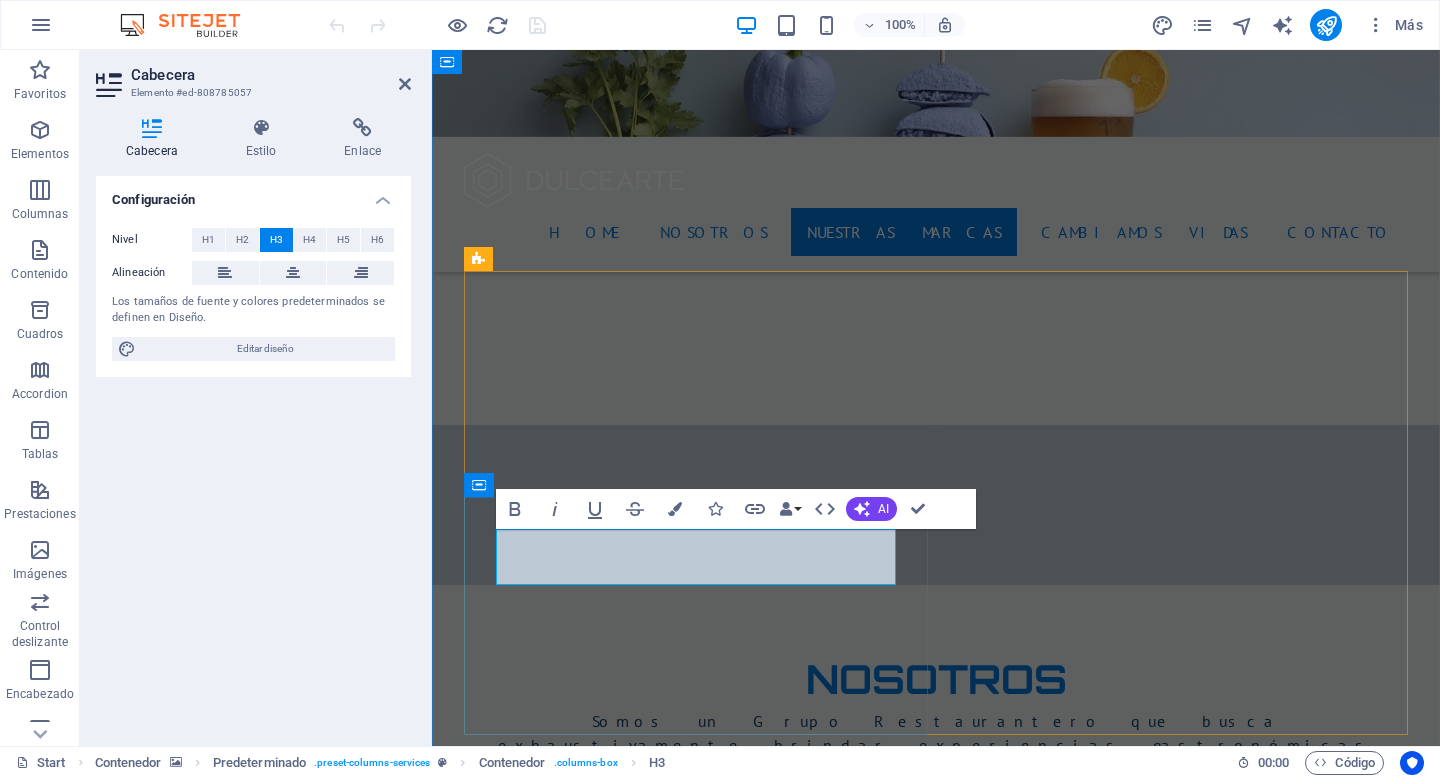 click on "FAM  BURGUERS" at bounding box center [936, 4170] 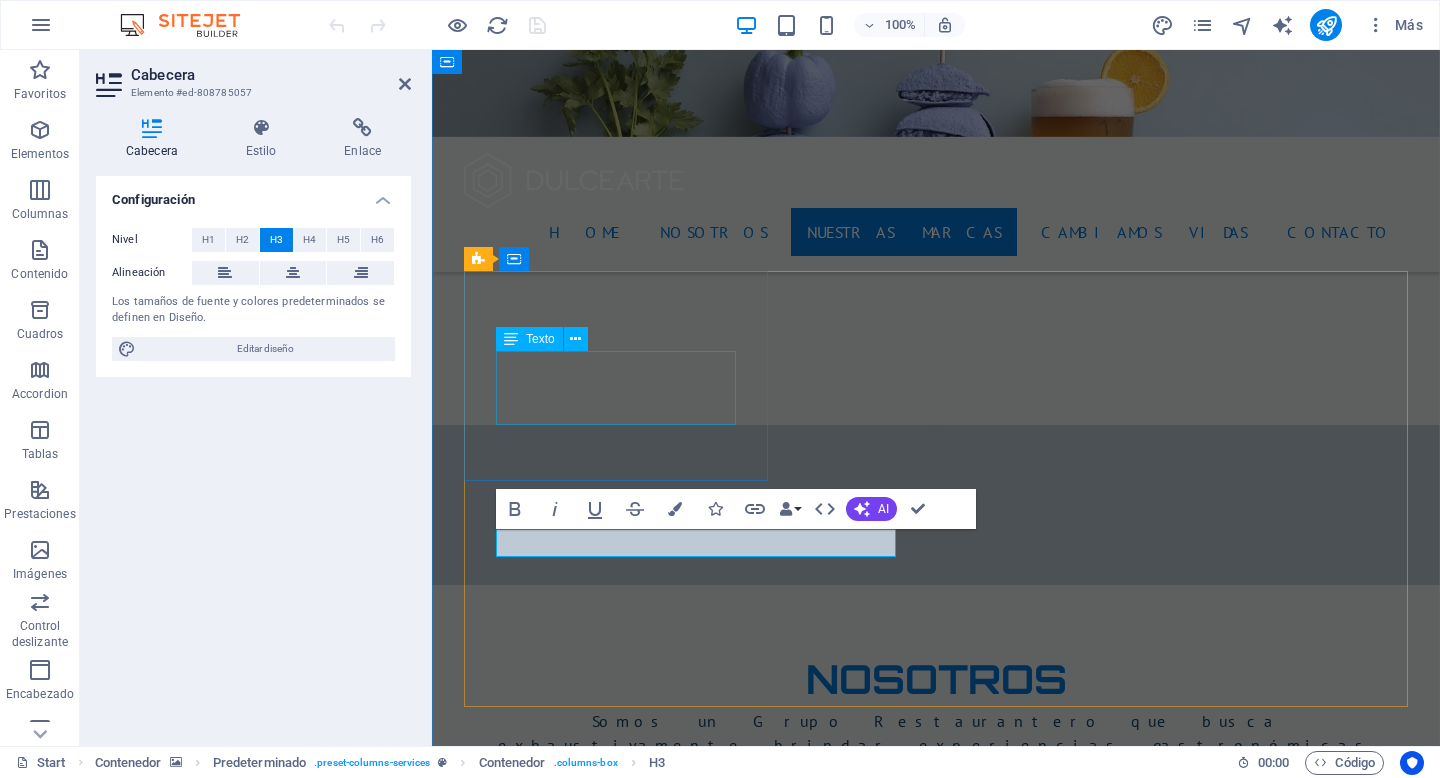 type 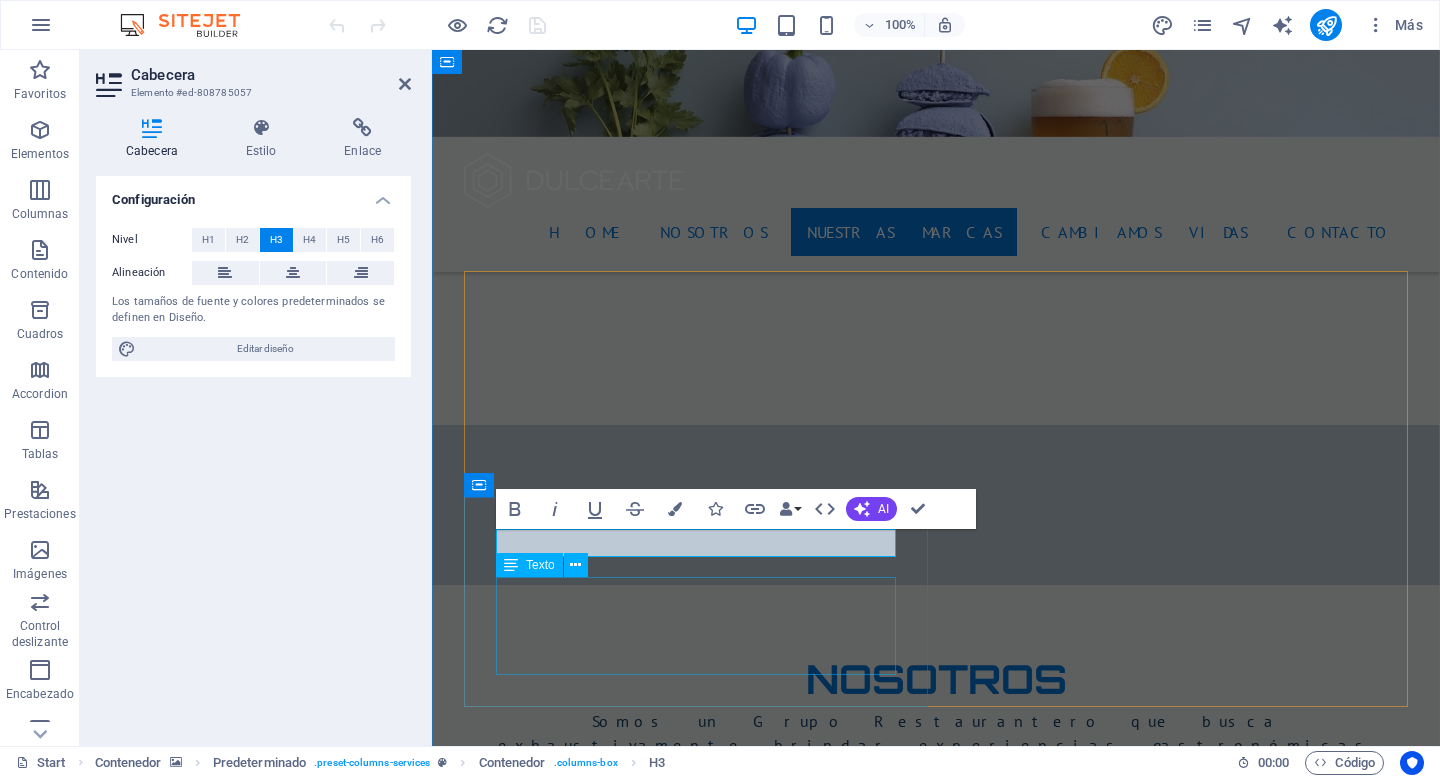 click on "Lorum ipsum At vero eos et  Stet clita kasd  Ut wisi enim" at bounding box center [936, 4212] 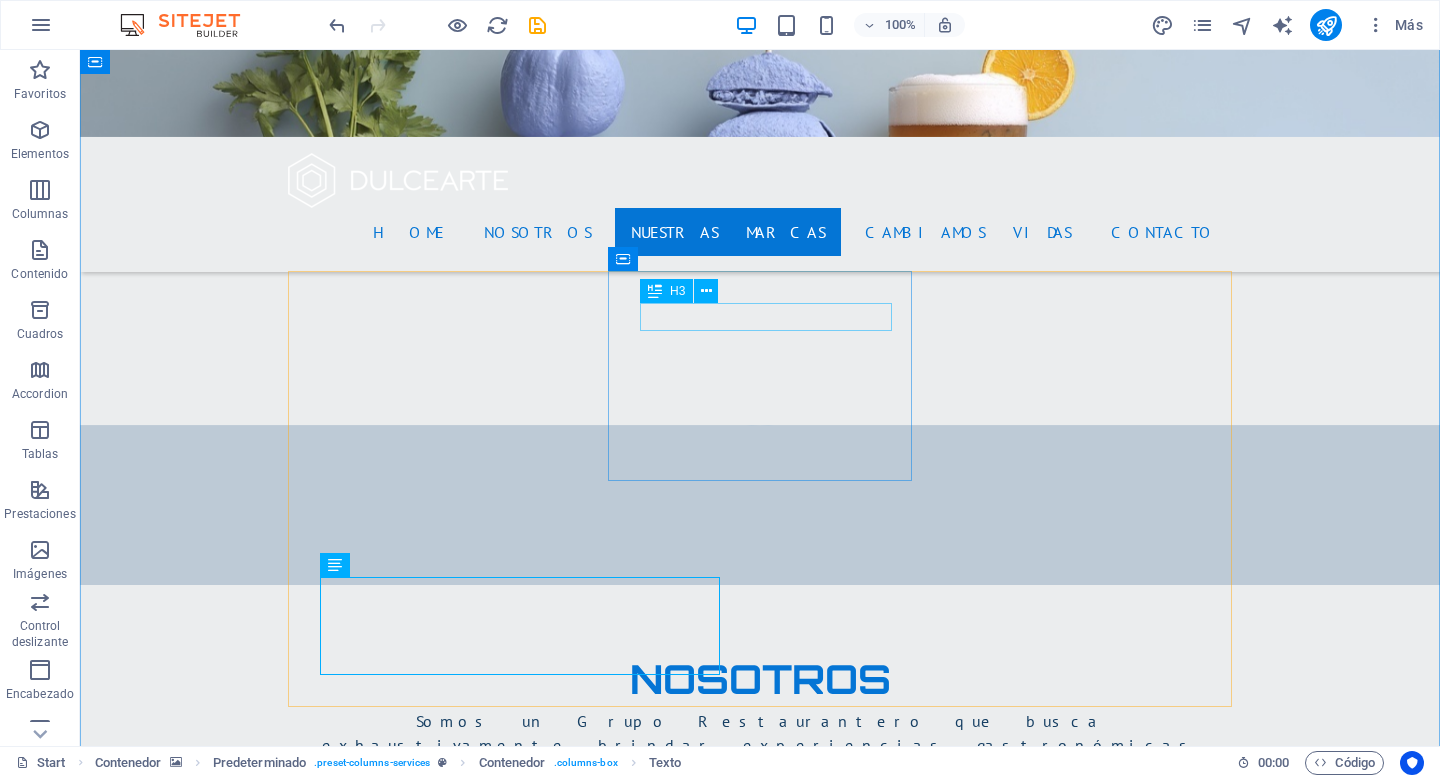 click on "[BRAND]" at bounding box center [760, 3688] 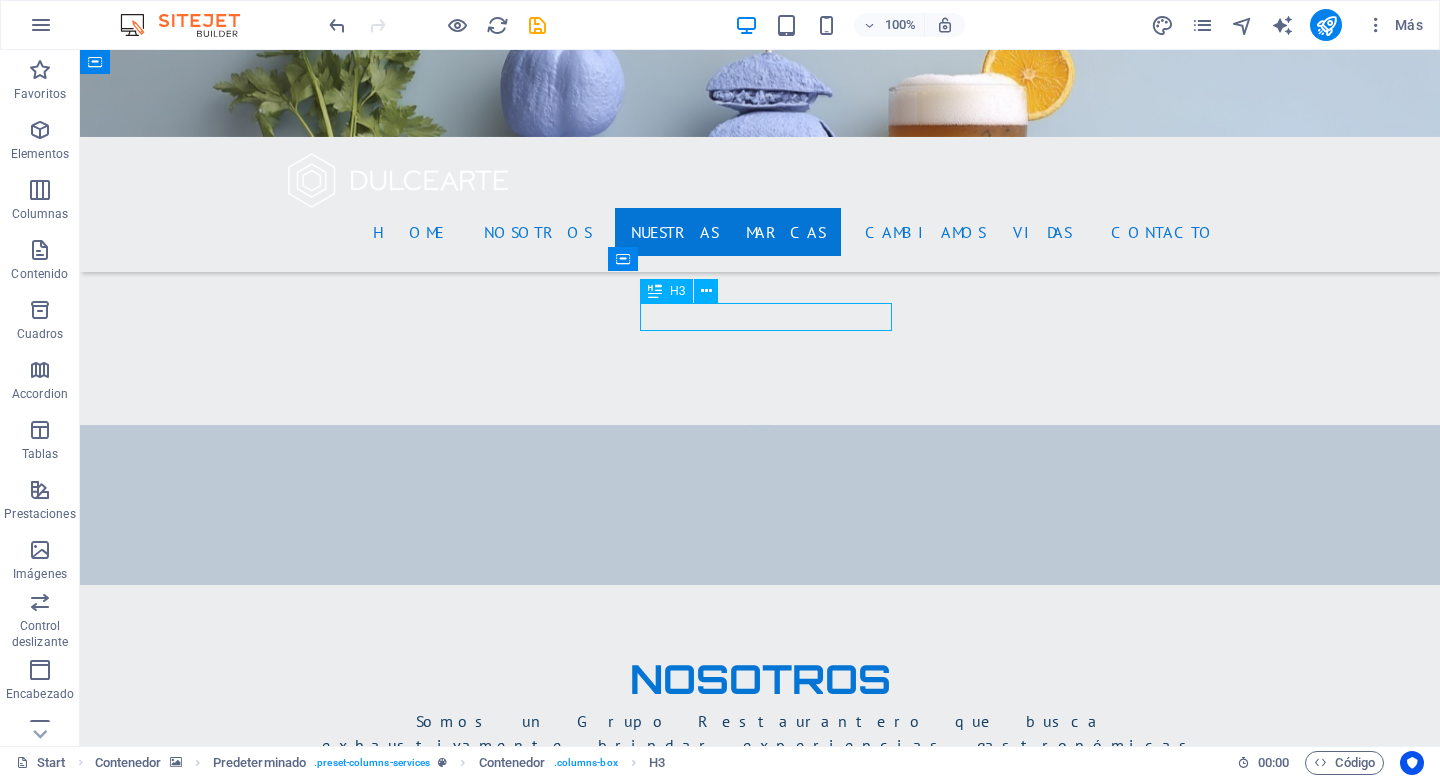 click on "[BRAND]" at bounding box center [760, 3688] 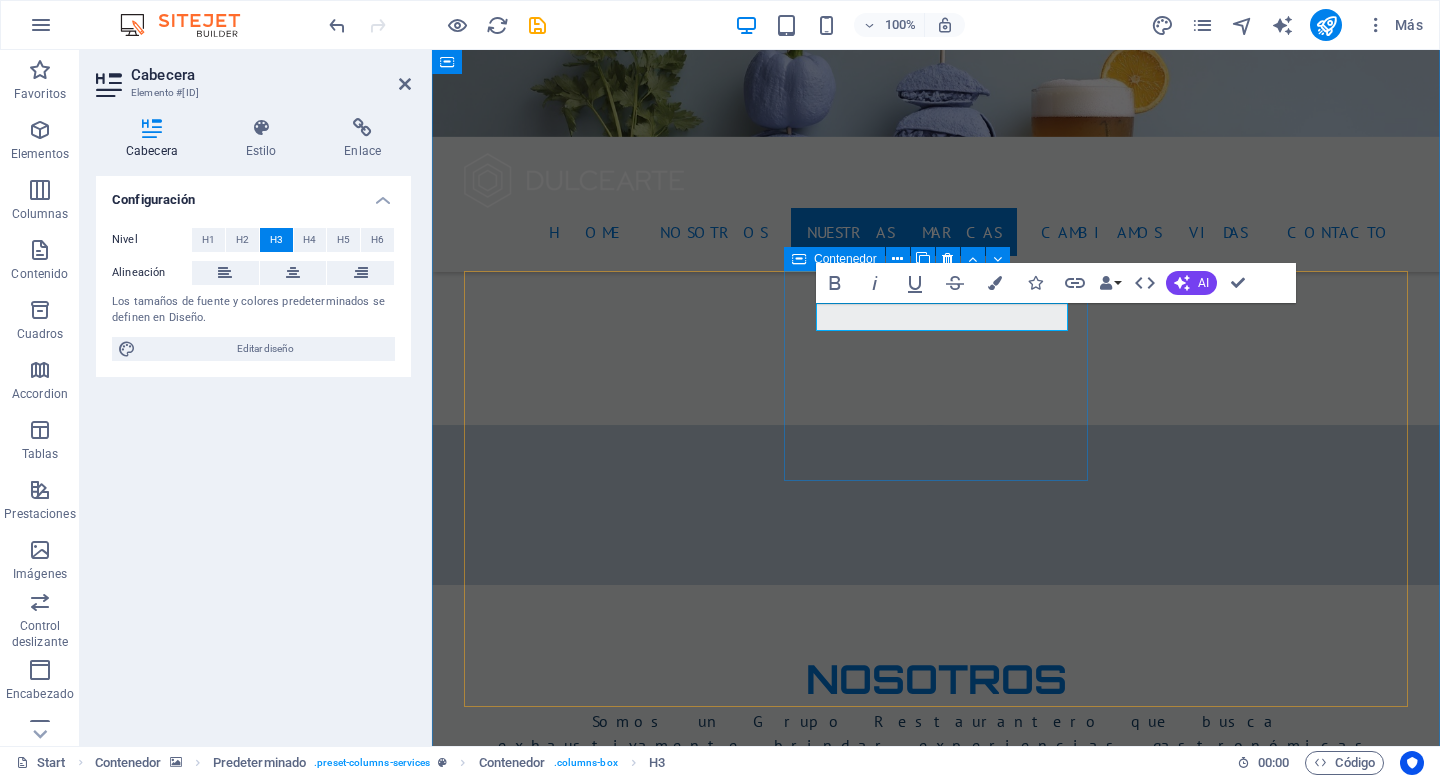 type 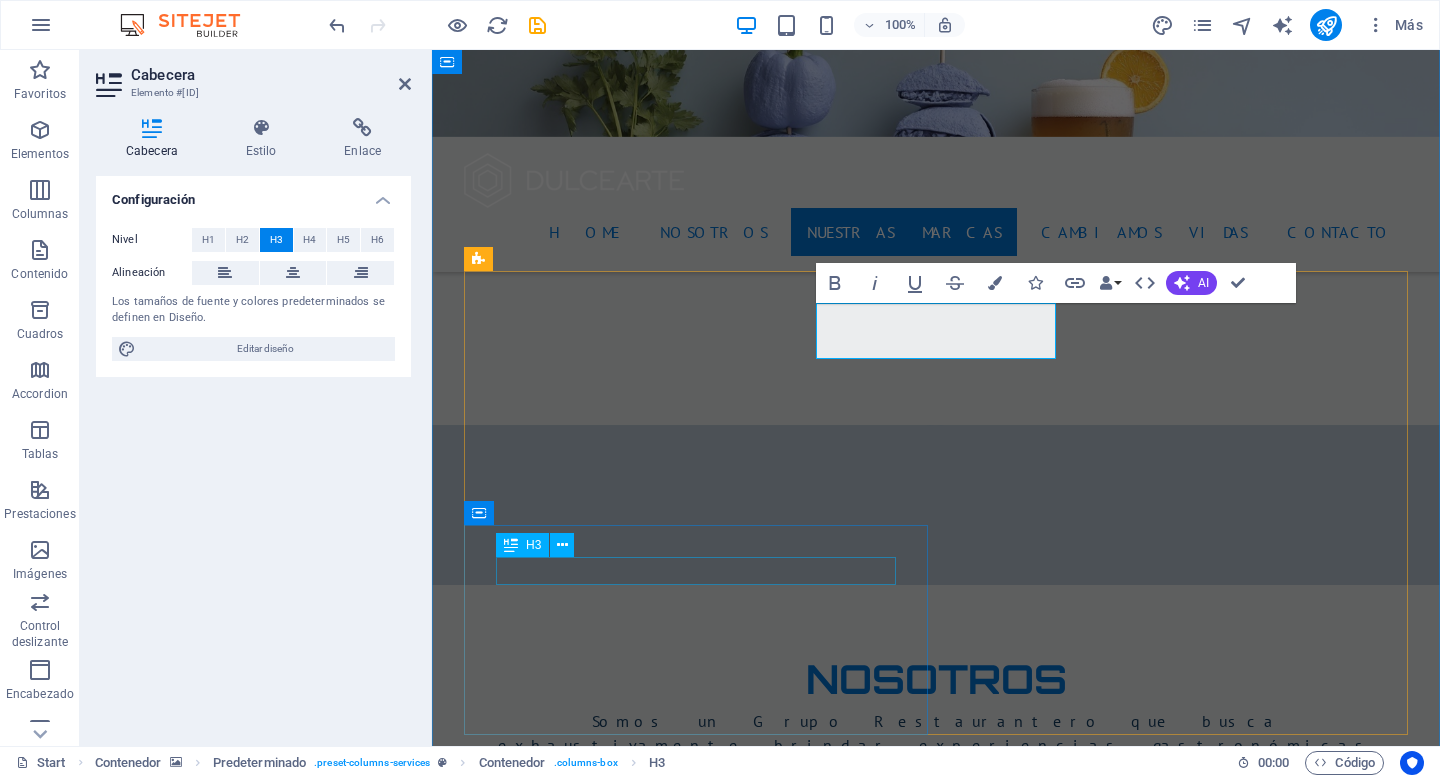 click on "[BRAND]" at bounding box center [936, 4156] 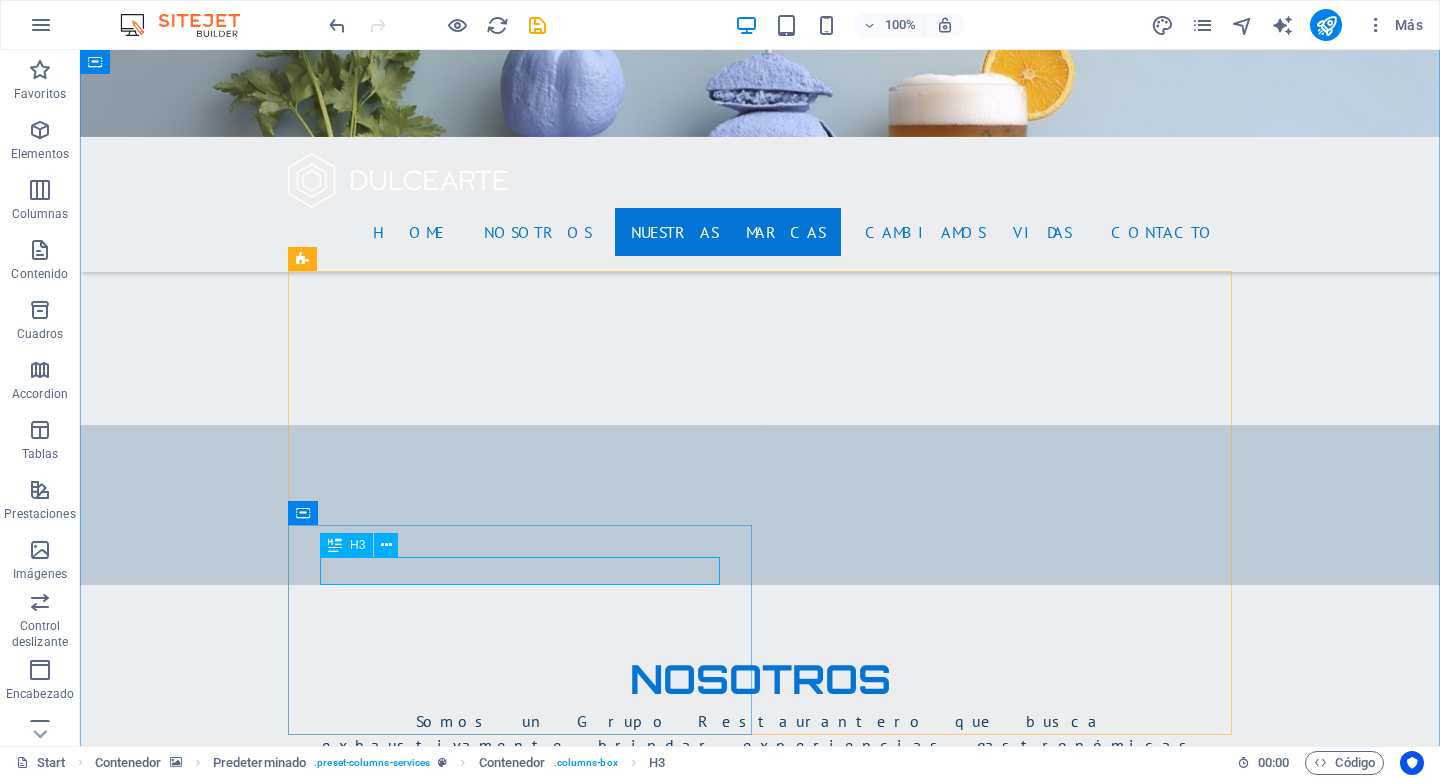 click on "[BRAND]" at bounding box center (760, 4156) 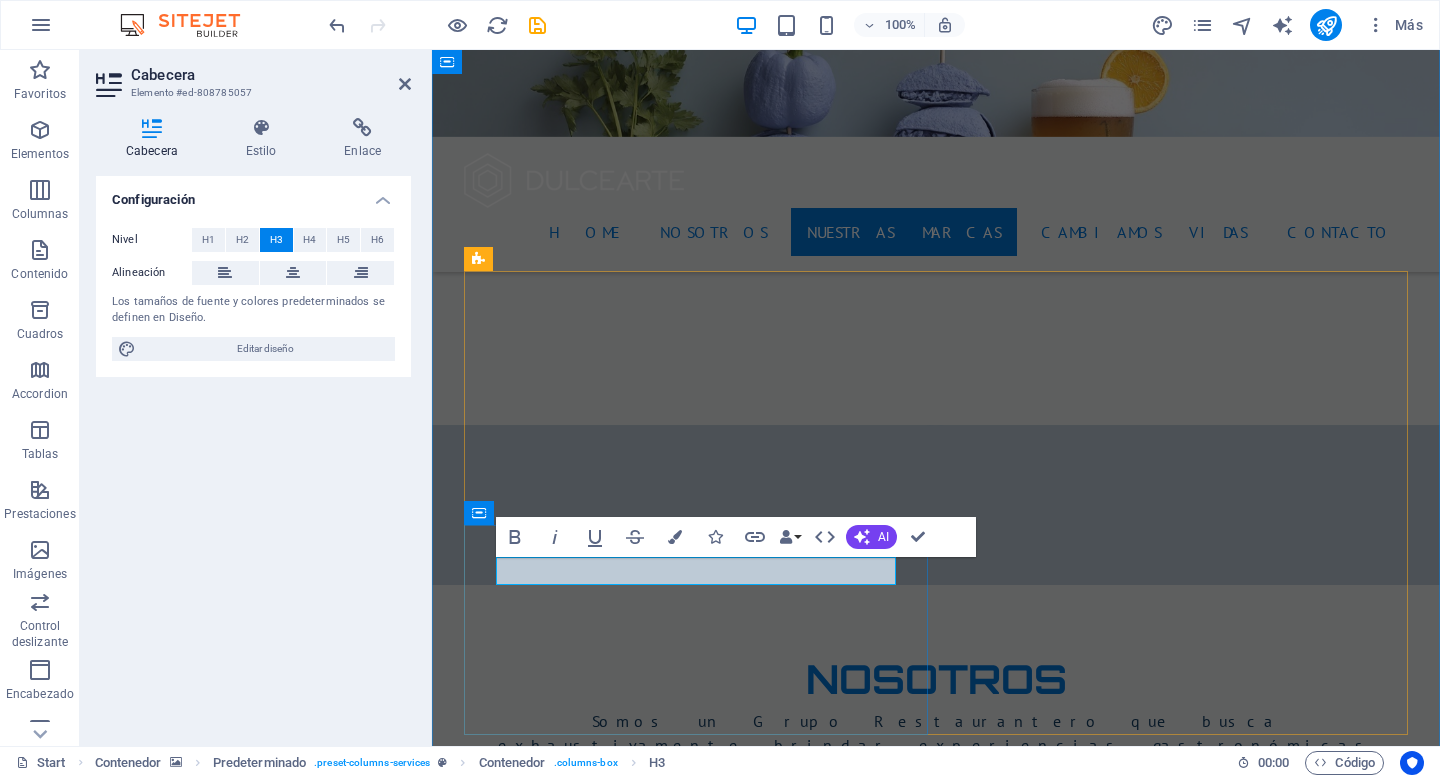 type 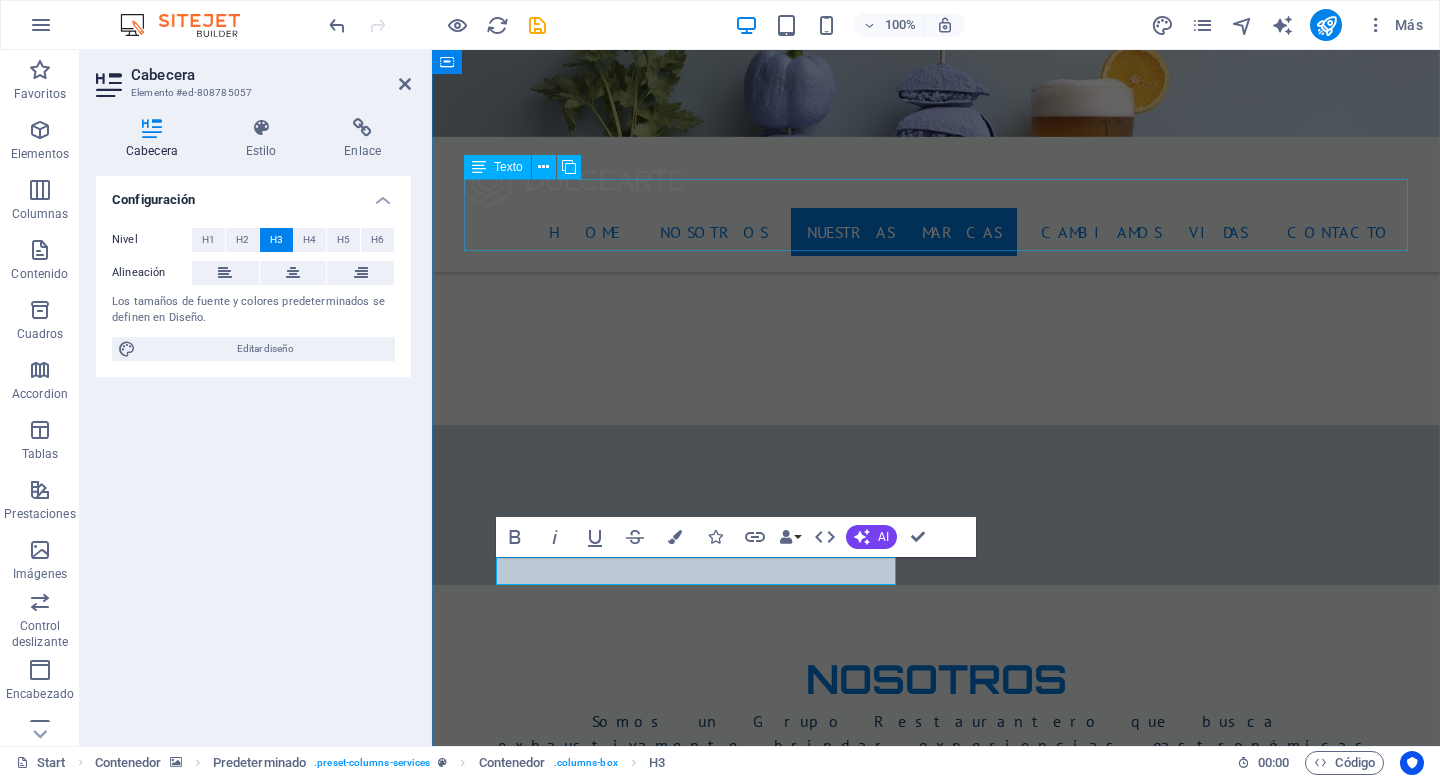 click on "Todas nuestras marcas fueron concebidas desde el corazón, desde el entendimiento de que los mejores momento de la vida son en compañía de la familia o de nuestros amigos, por ello, cada salón de nuestras marcas invita a nuestros invitados a quedarse, a pasar más tiempo juntos a crear más recuerdos que no se olvidan." at bounding box center (936, 3371) 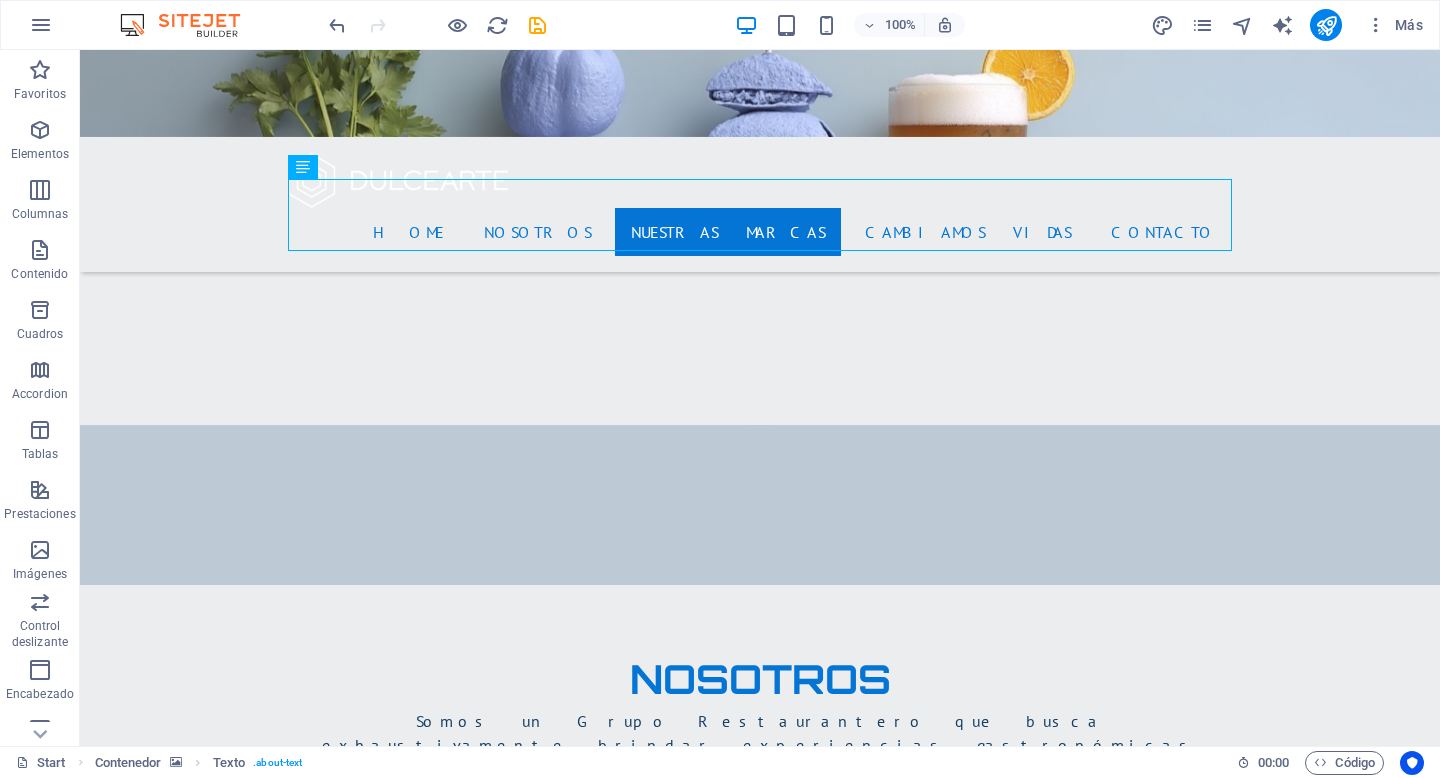 scroll, scrollTop: 1659, scrollLeft: 0, axis: vertical 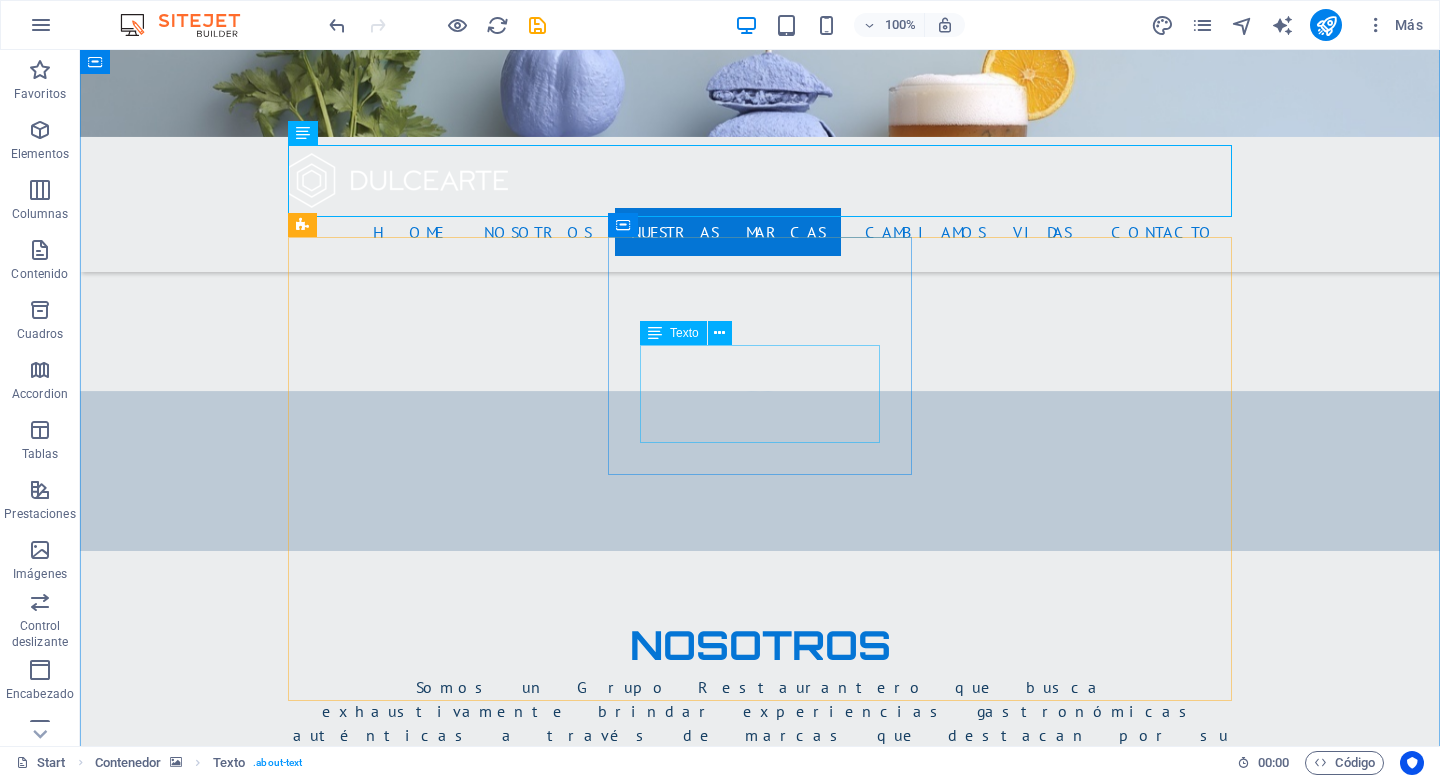 click on "Lorum ipsum At vero eos et Stet clita kasd Ut wisi enim" at bounding box center [760, 3766] 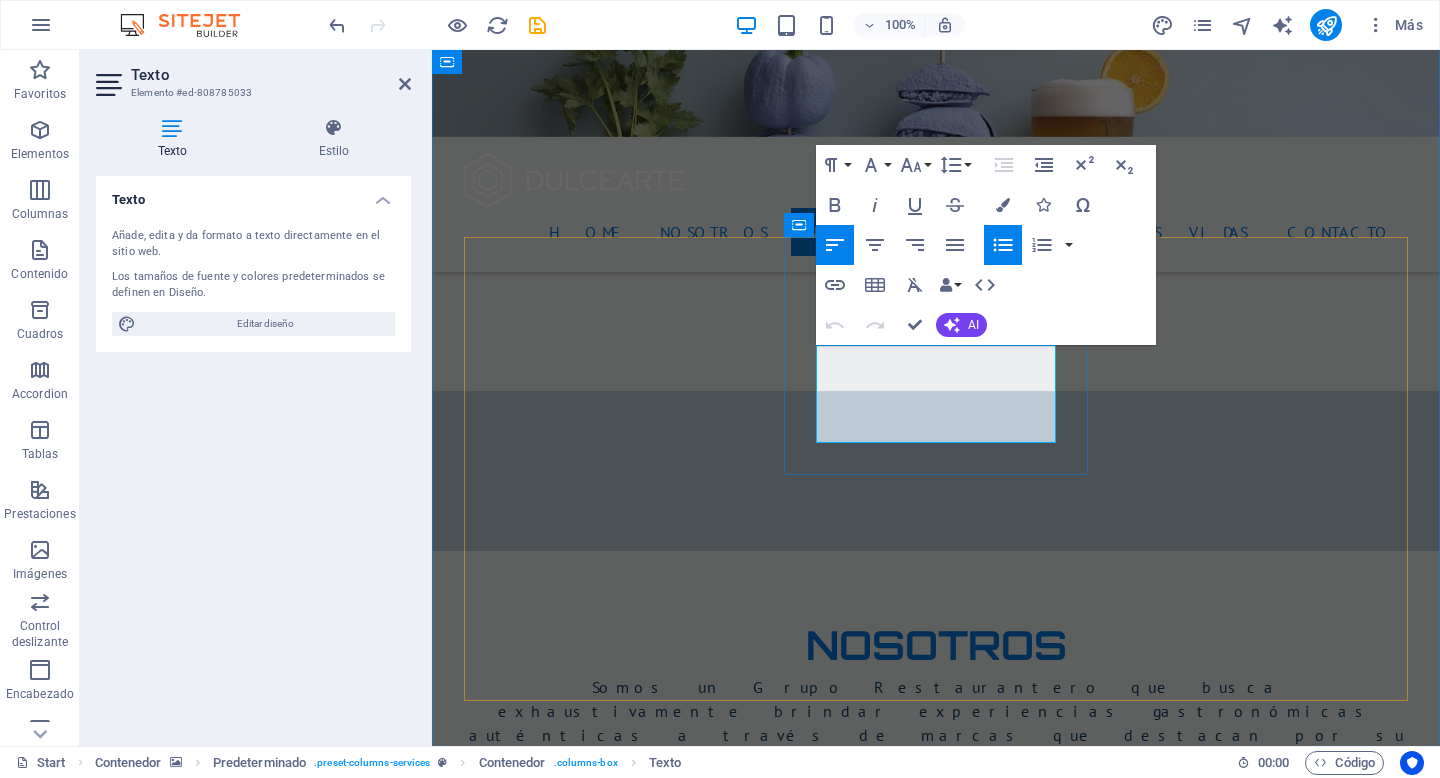 type 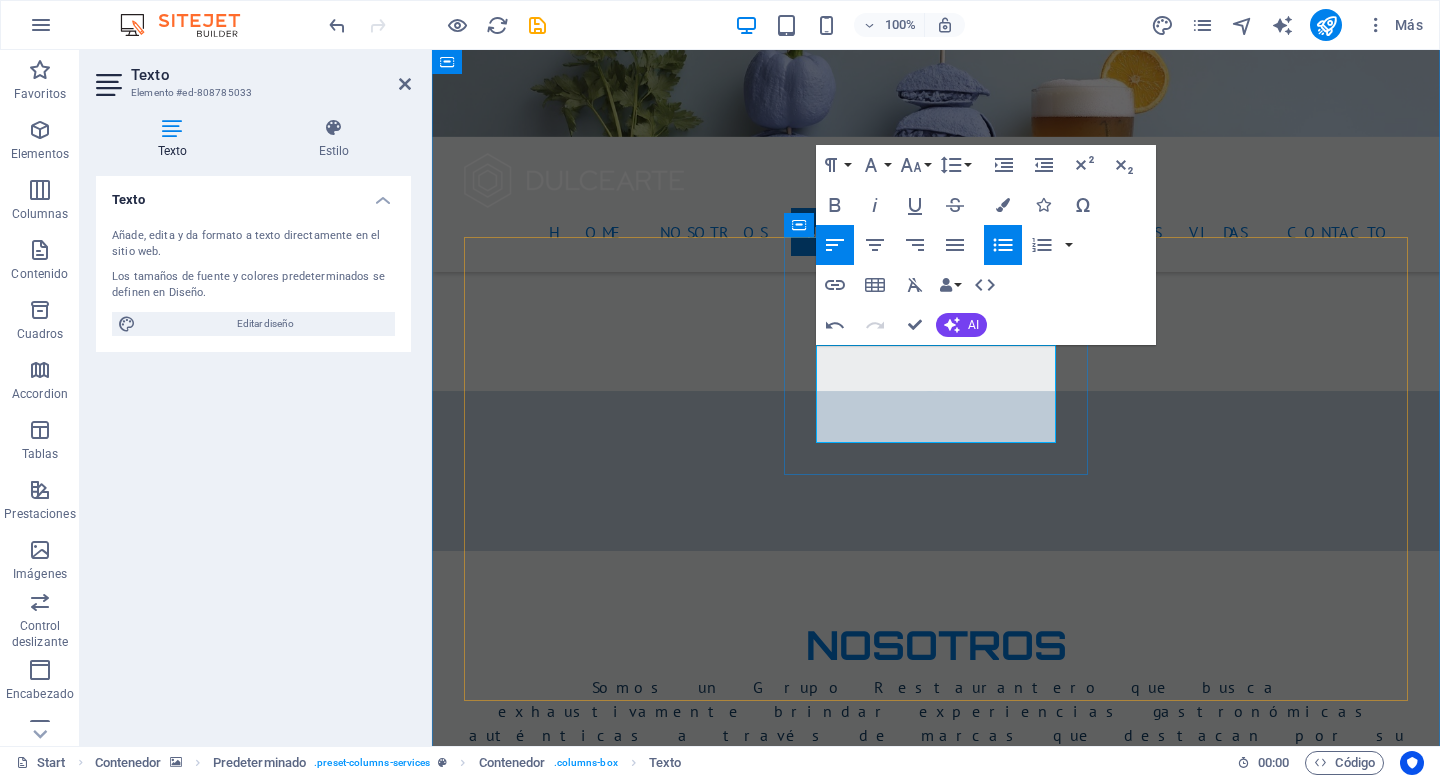 click on "3 sucursales" at bounding box center [944, 3728] 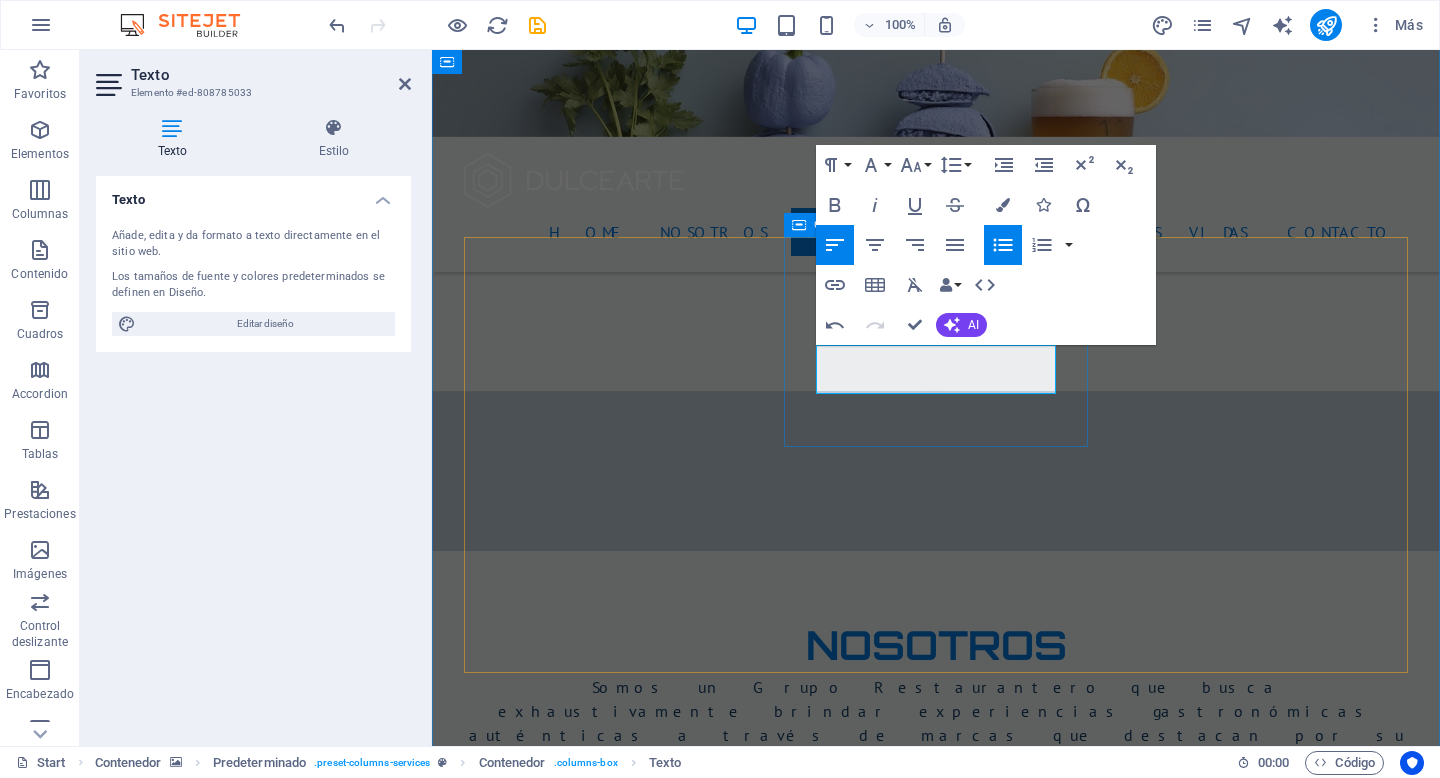 click on "[BRAND] 3 sucursales en [CITY] [PRODUCT]" at bounding box center [936, 3689] 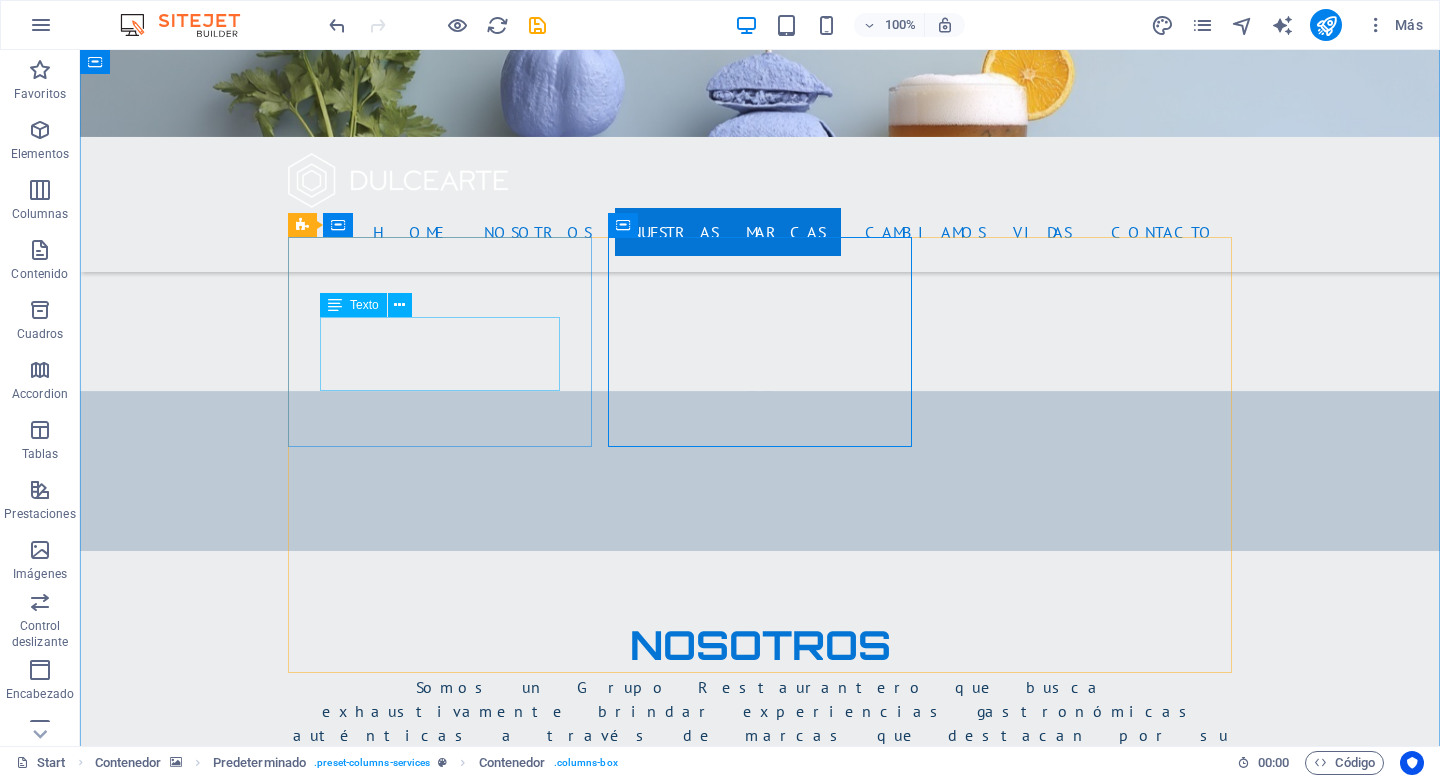 click on "15 años en el mercado 17 sucursales 80 mil invitados al mes" at bounding box center (760, 3530) 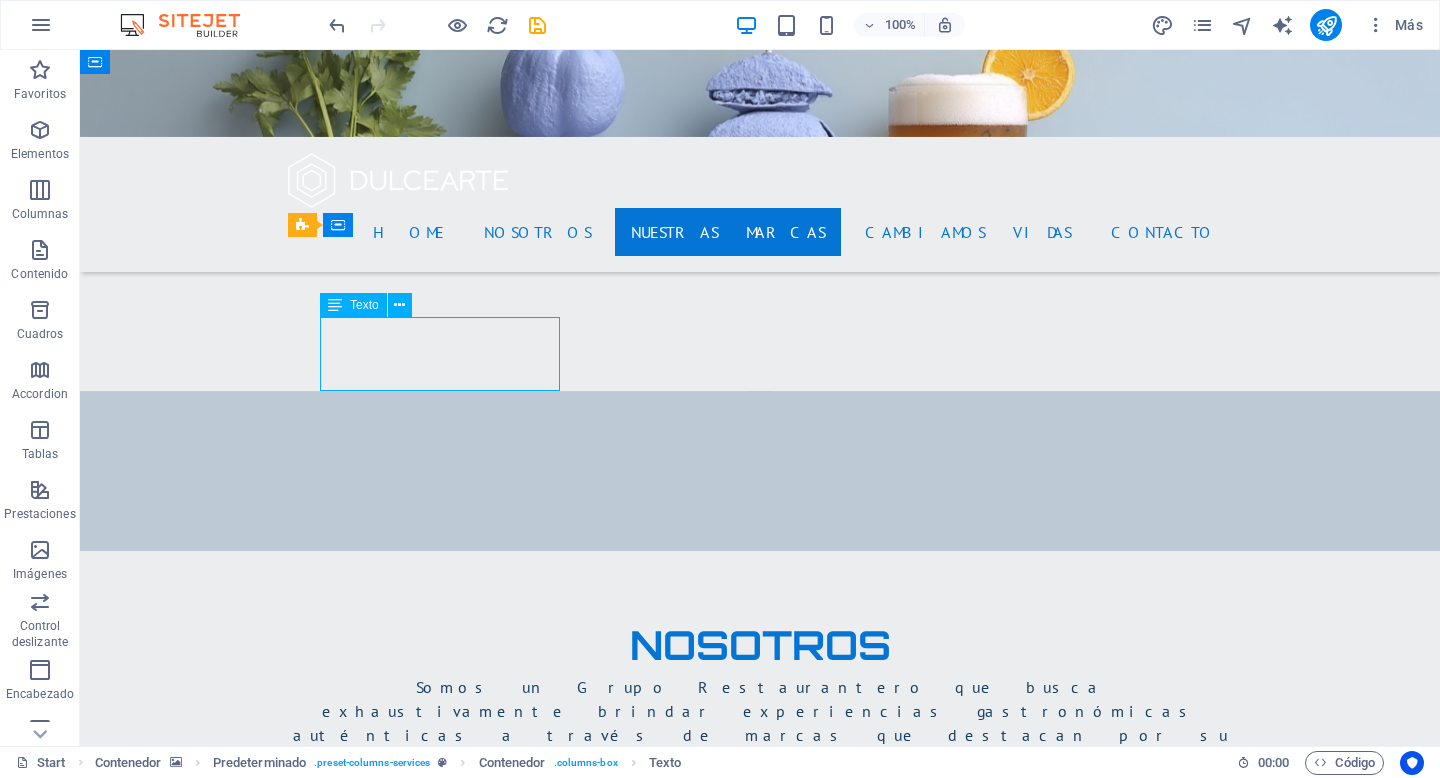 click on "15 años en el mercado 17 sucursales 80 mil invitados al mes" at bounding box center (760, 3530) 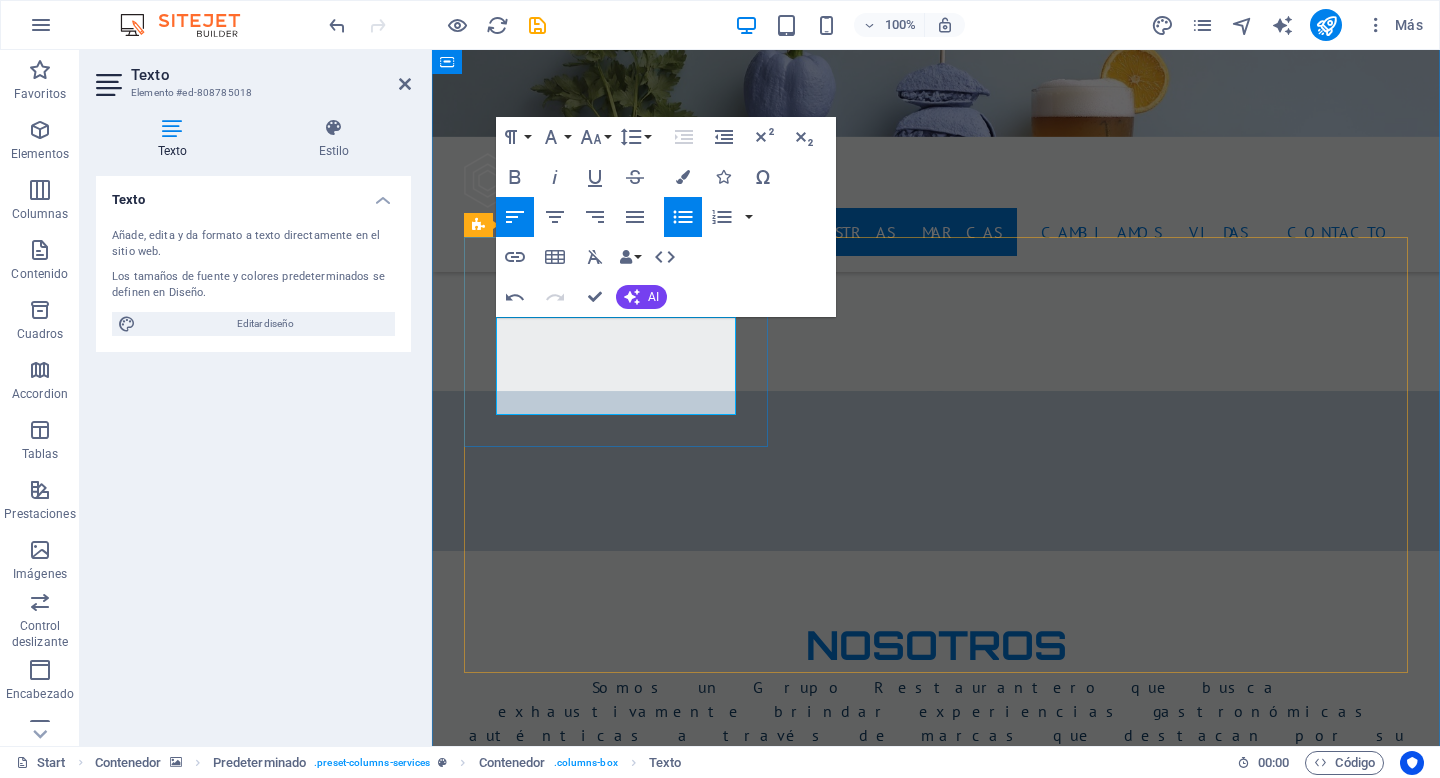 type 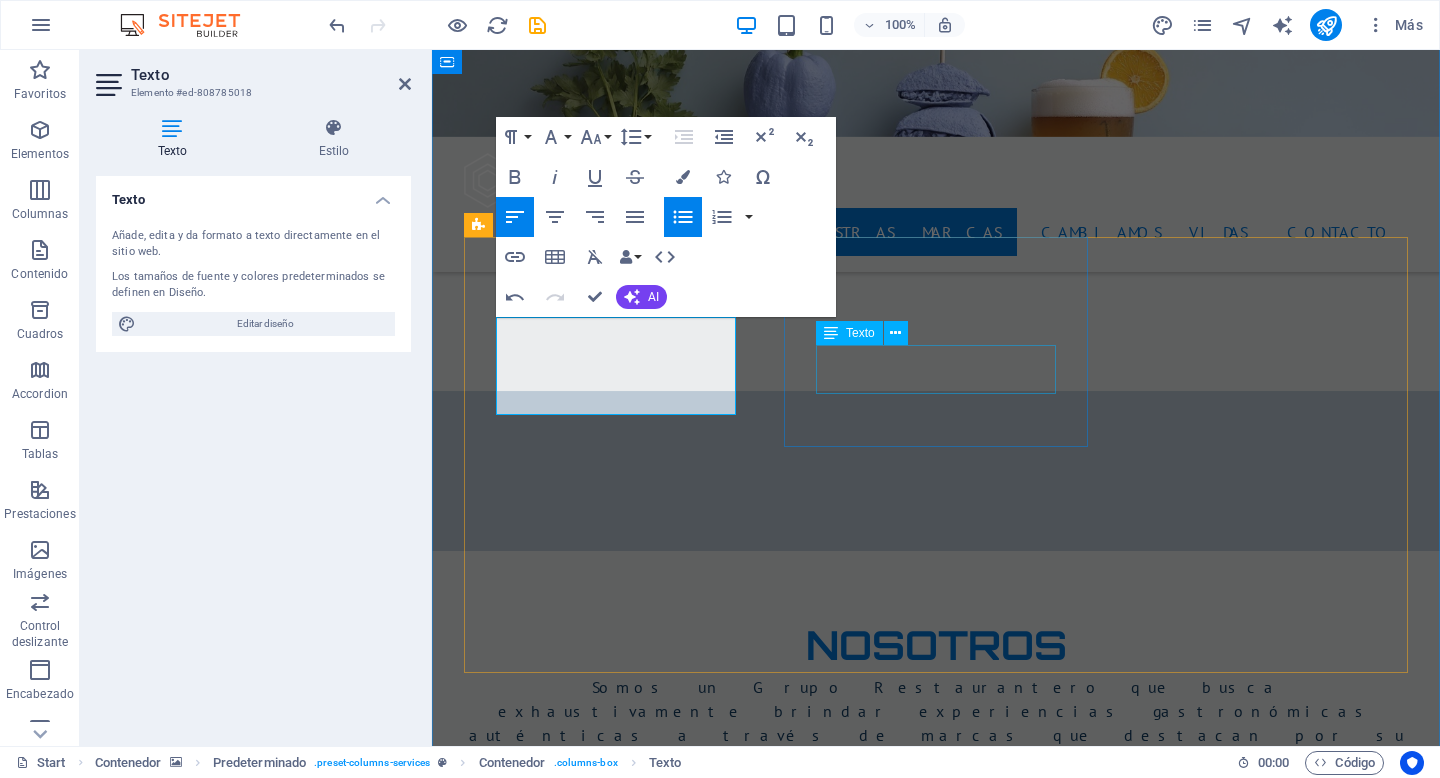 click on "3 sucursales en [CITY] Smash Burgers" at bounding box center (936, 3738) 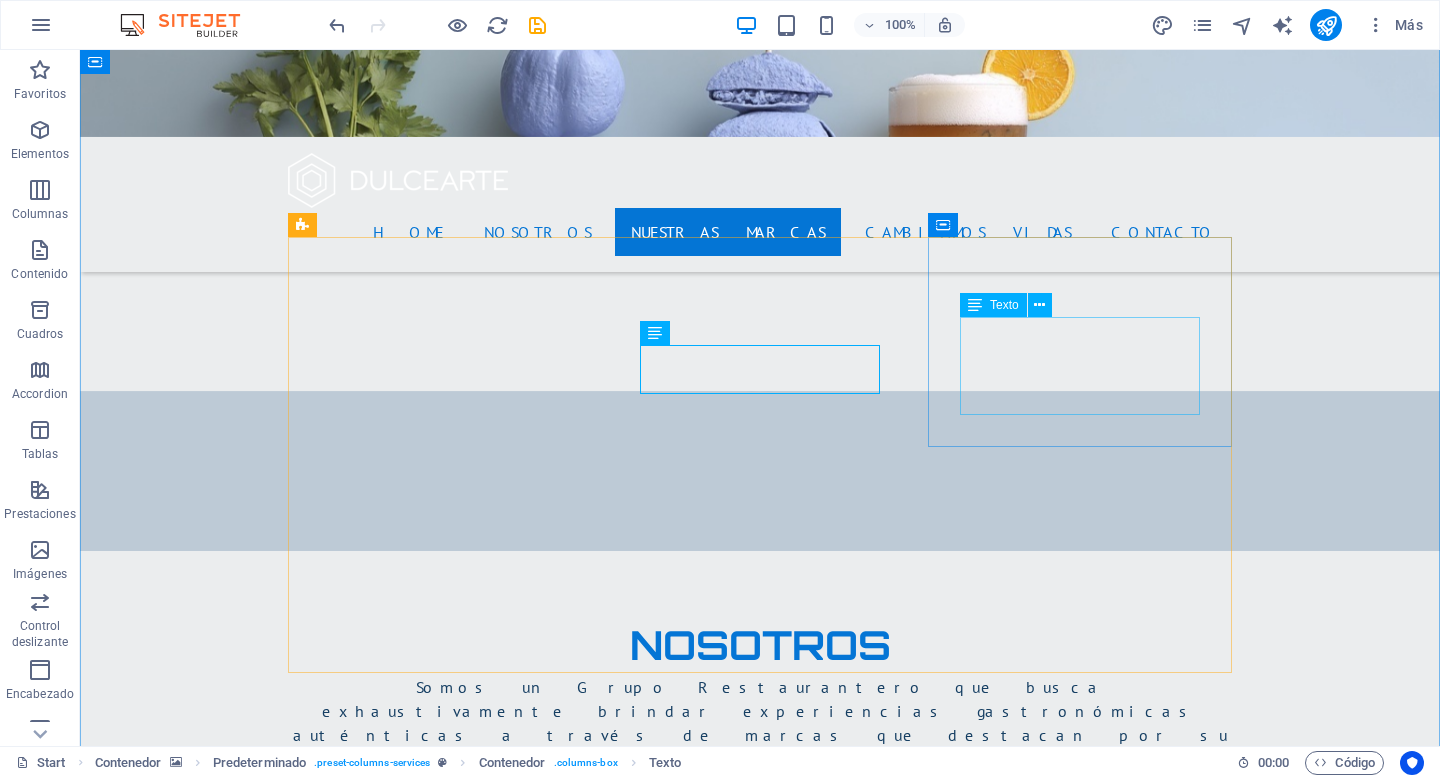 click on "Lorum ipsum At vero eos et  Stet clita kasd  Ut wisi enim" at bounding box center [760, 3933] 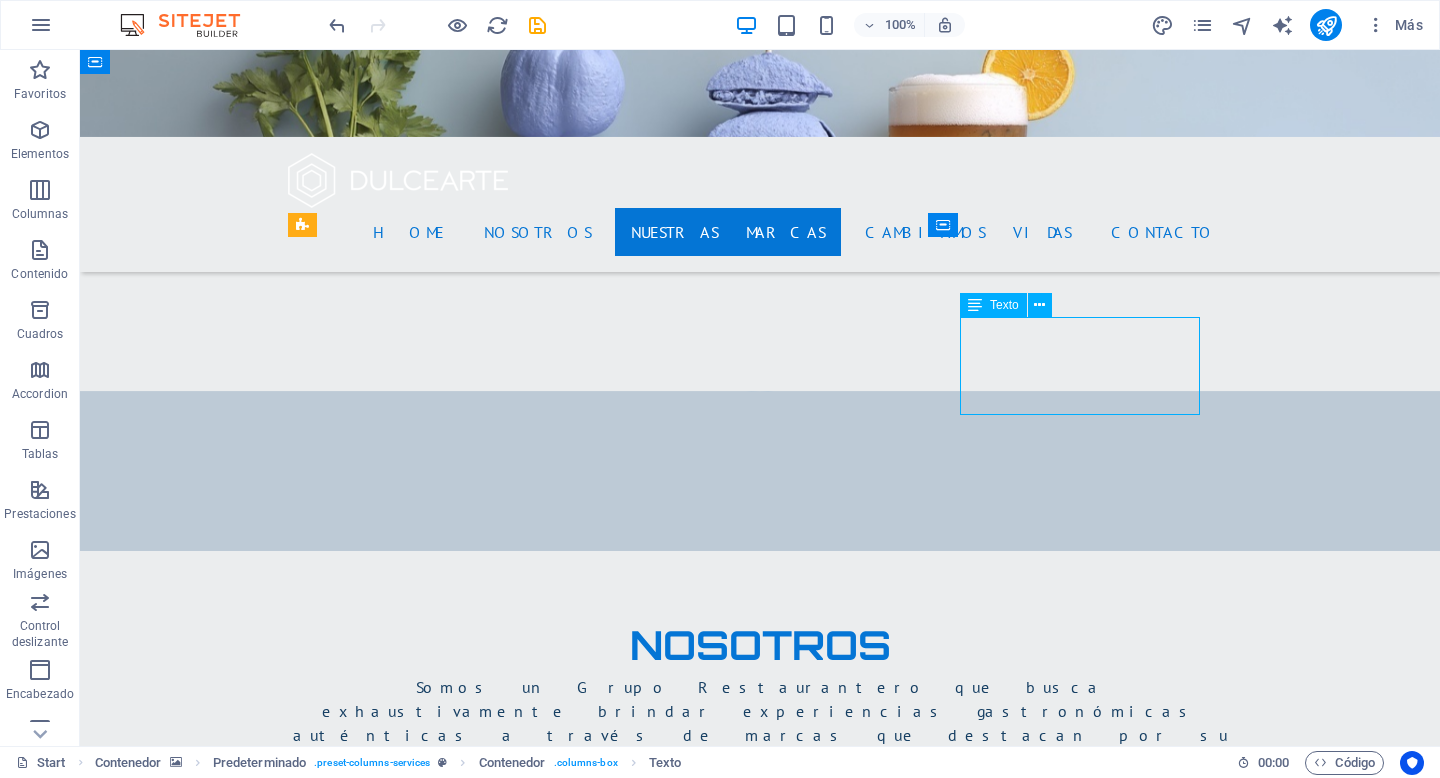 click on "Lorum ipsum At vero eos et  Stet clita kasd  Ut wisi enim" at bounding box center (760, 3933) 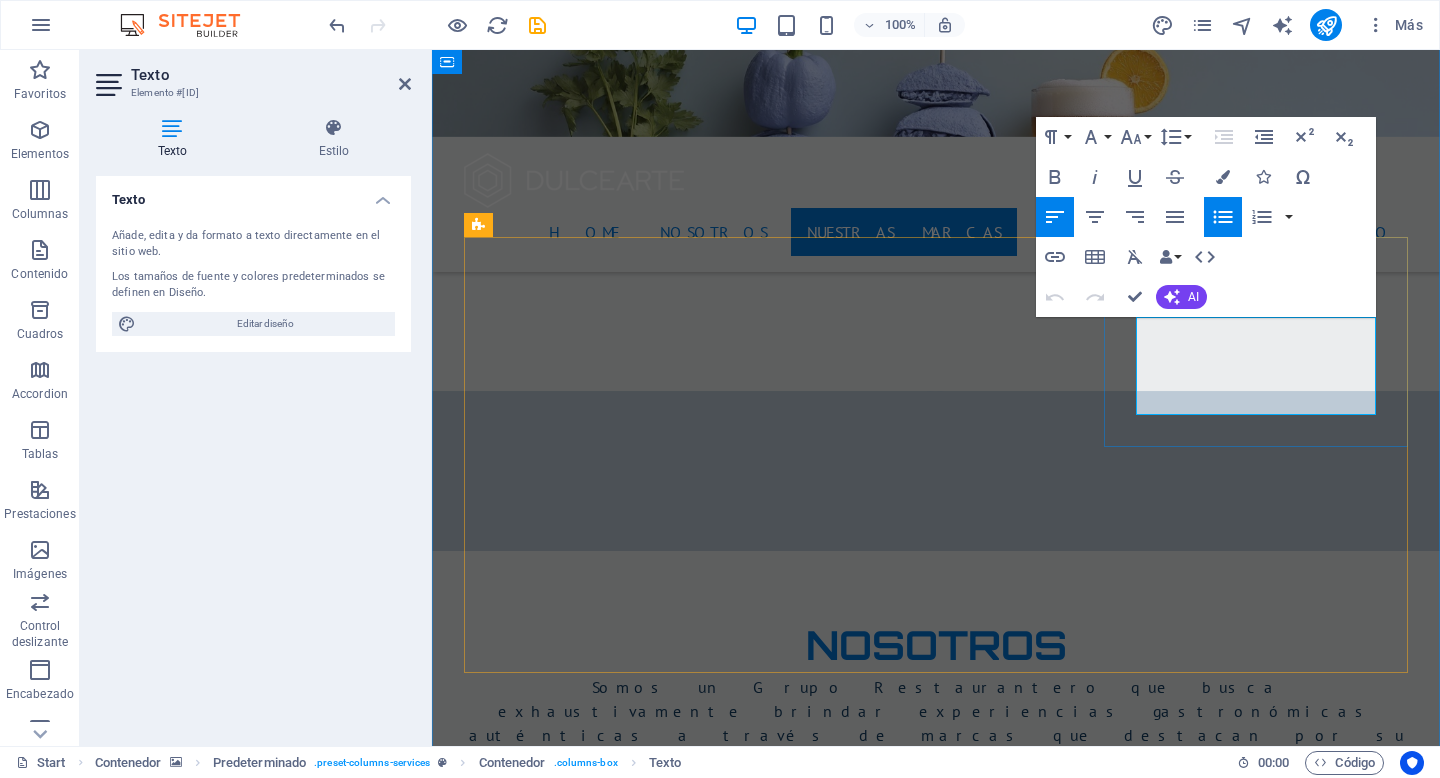 drag, startPoint x: 1155, startPoint y: 330, endPoint x: 1246, endPoint y: 401, distance: 115.42097 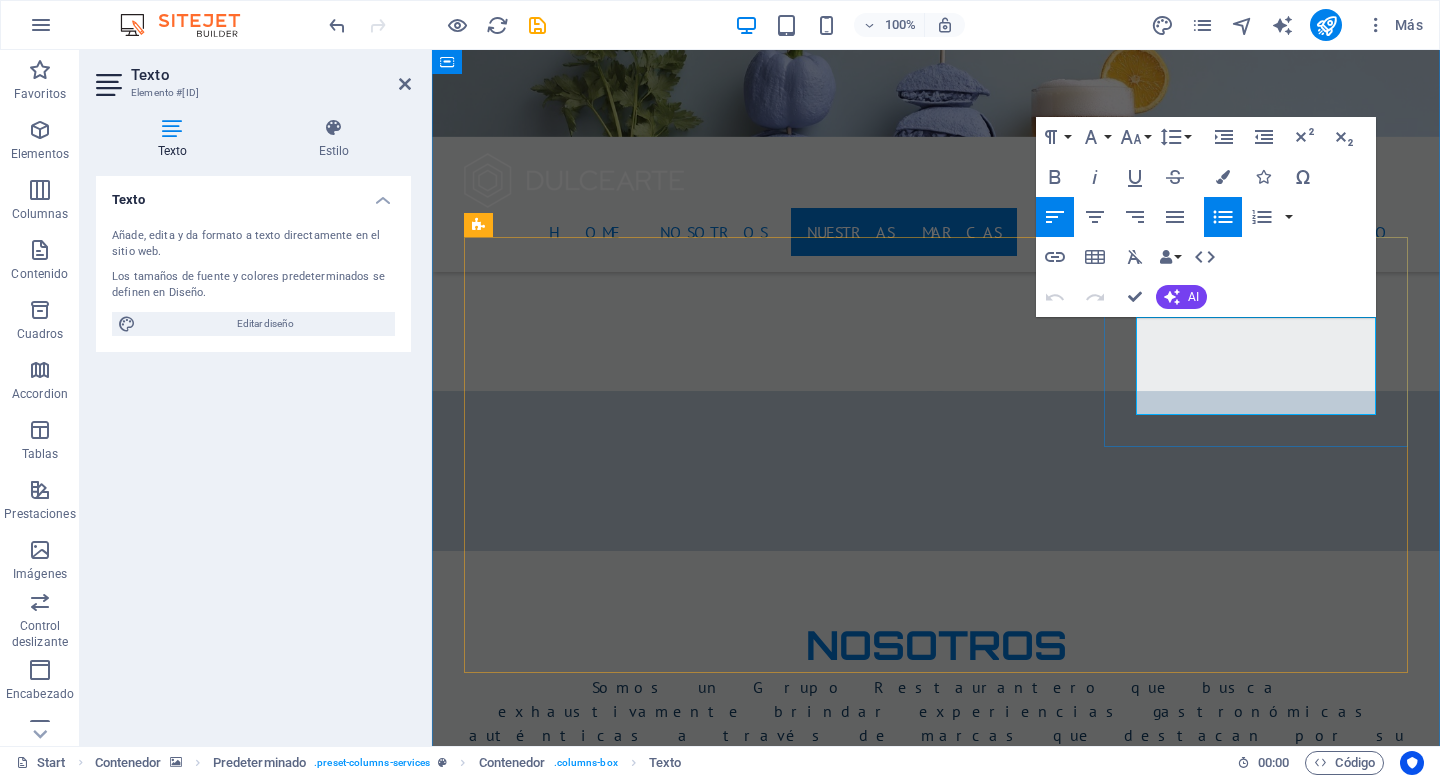 drag, startPoint x: 1155, startPoint y: 326, endPoint x: 1254, endPoint y: 322, distance: 99.08077 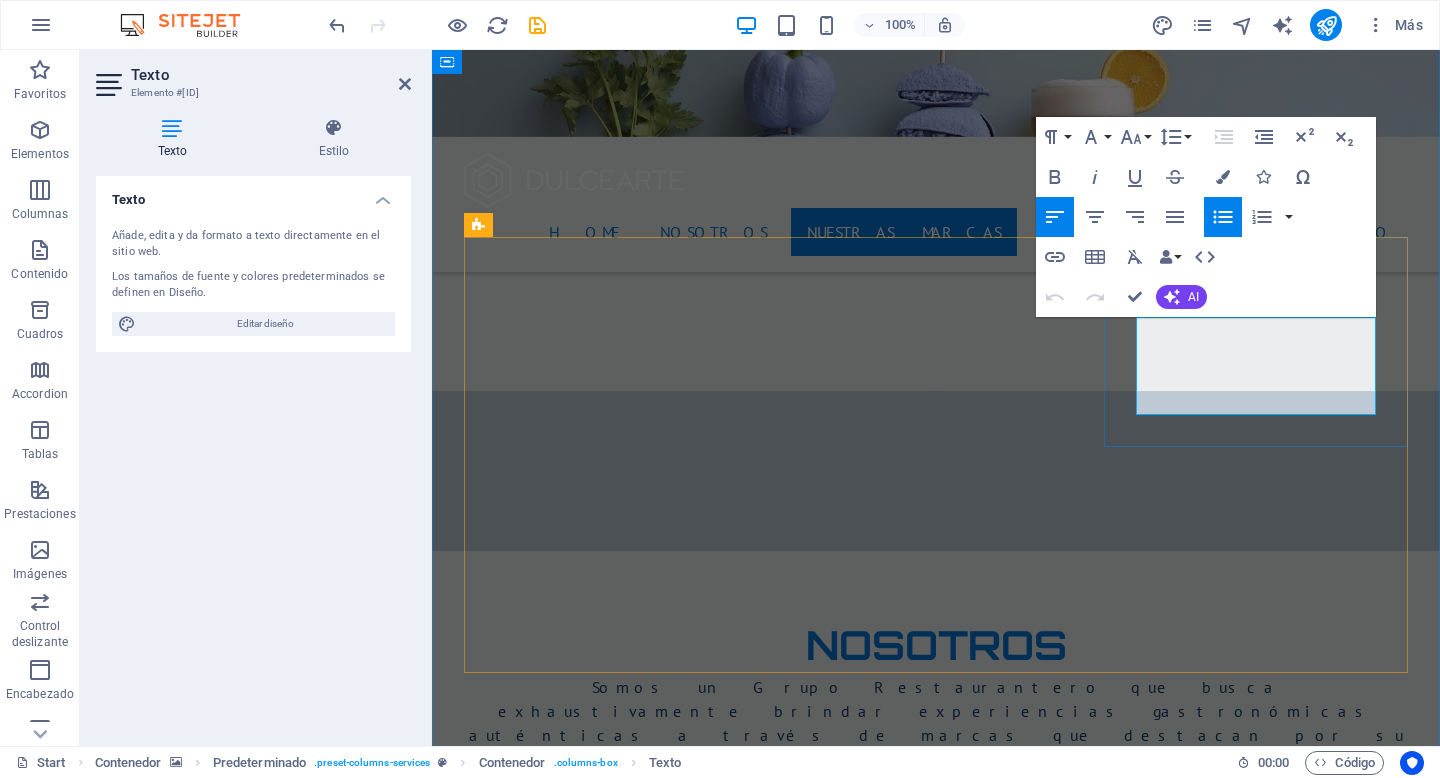 type 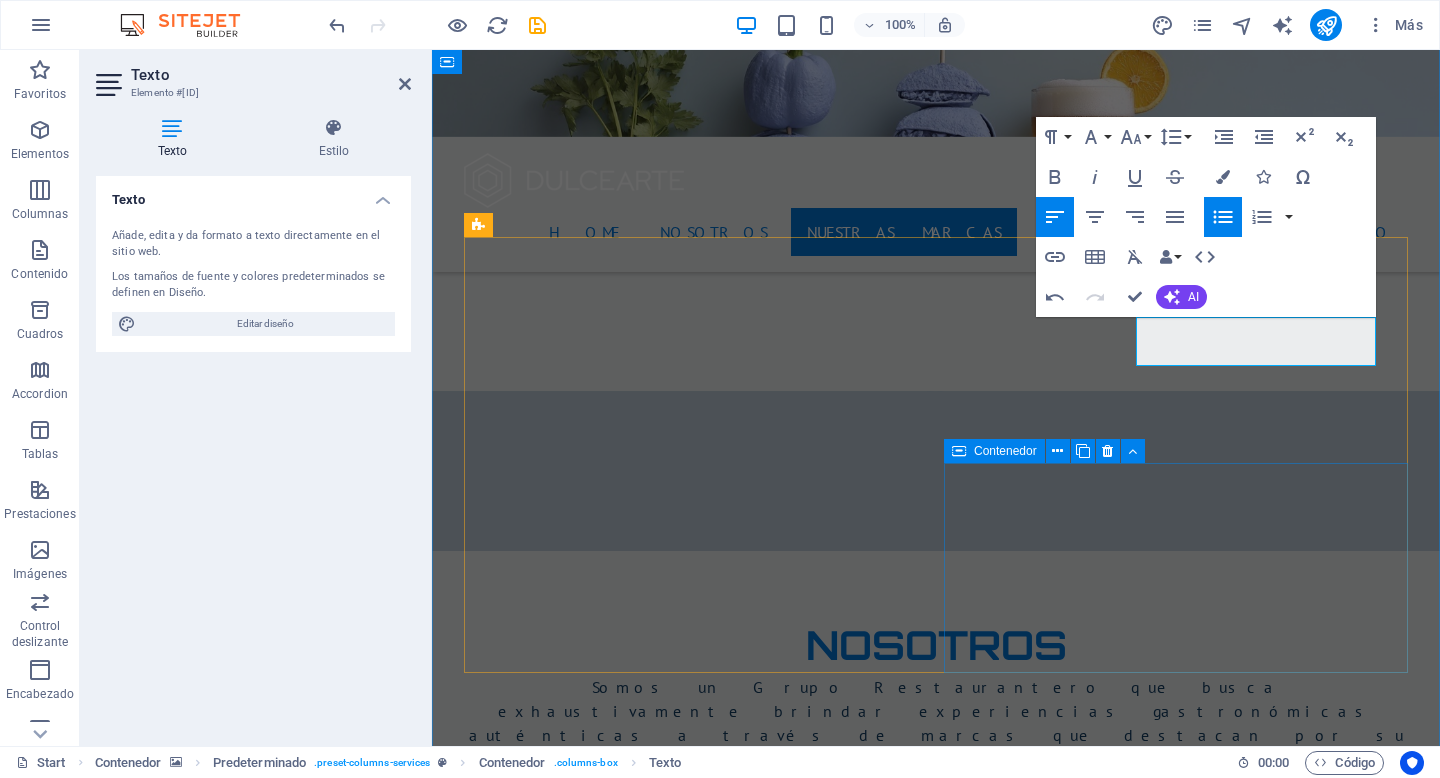 click on "BICHI Lorum ipsum At vero eos et  Stet clita kasd  Ut wisi enim" at bounding box center (936, 4299) 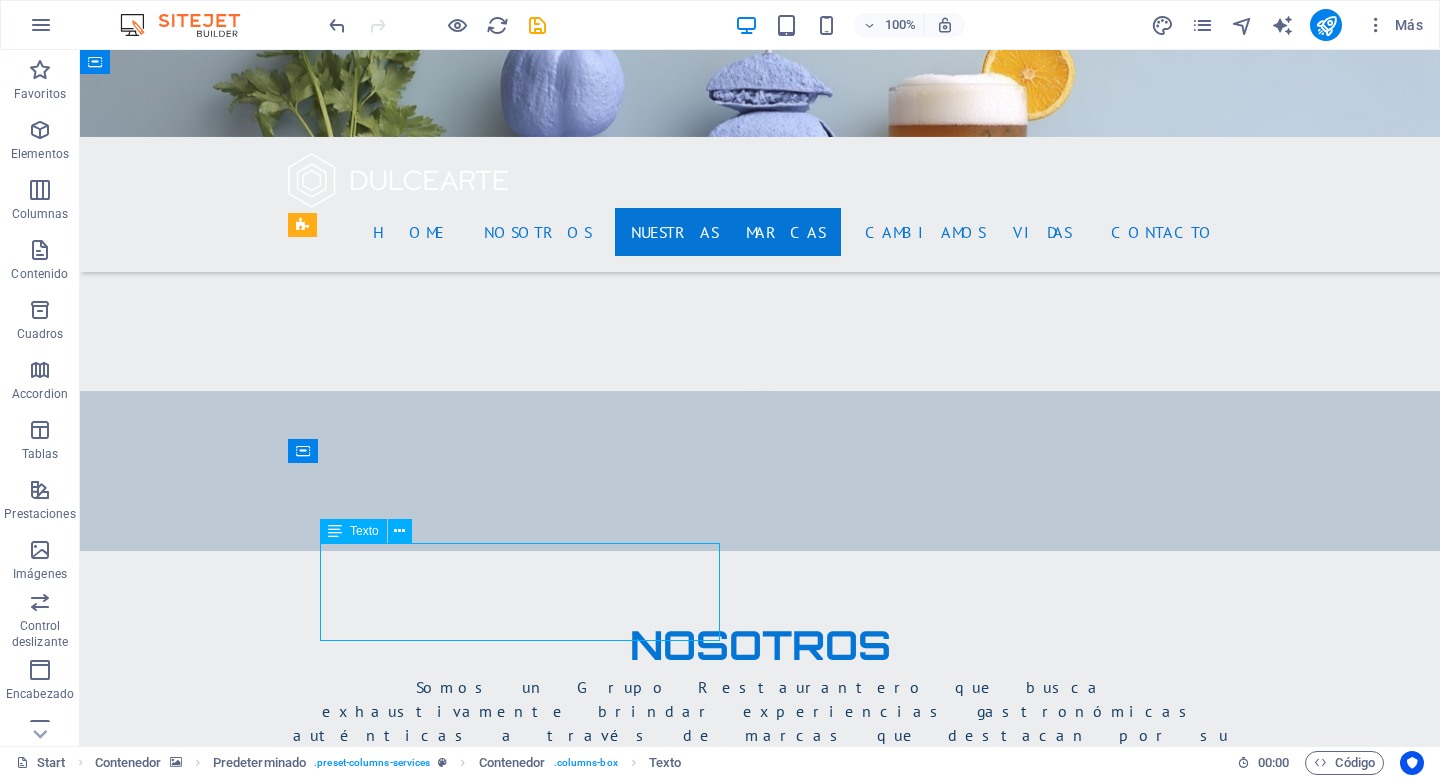 drag, startPoint x: 431, startPoint y: 628, endPoint x: 410, endPoint y: 615, distance: 24.698177 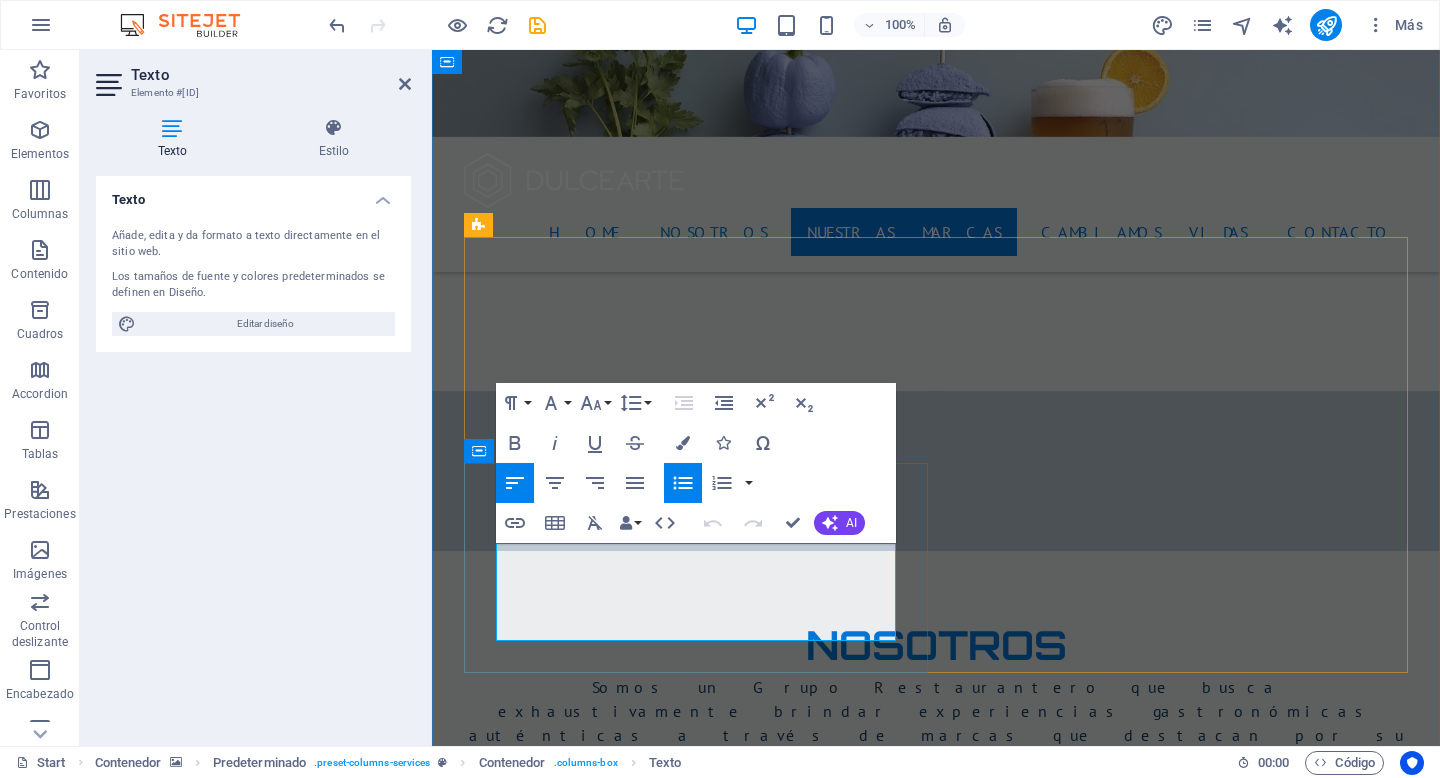 click on "Lorum ipsum" at bounding box center (944, 4065) 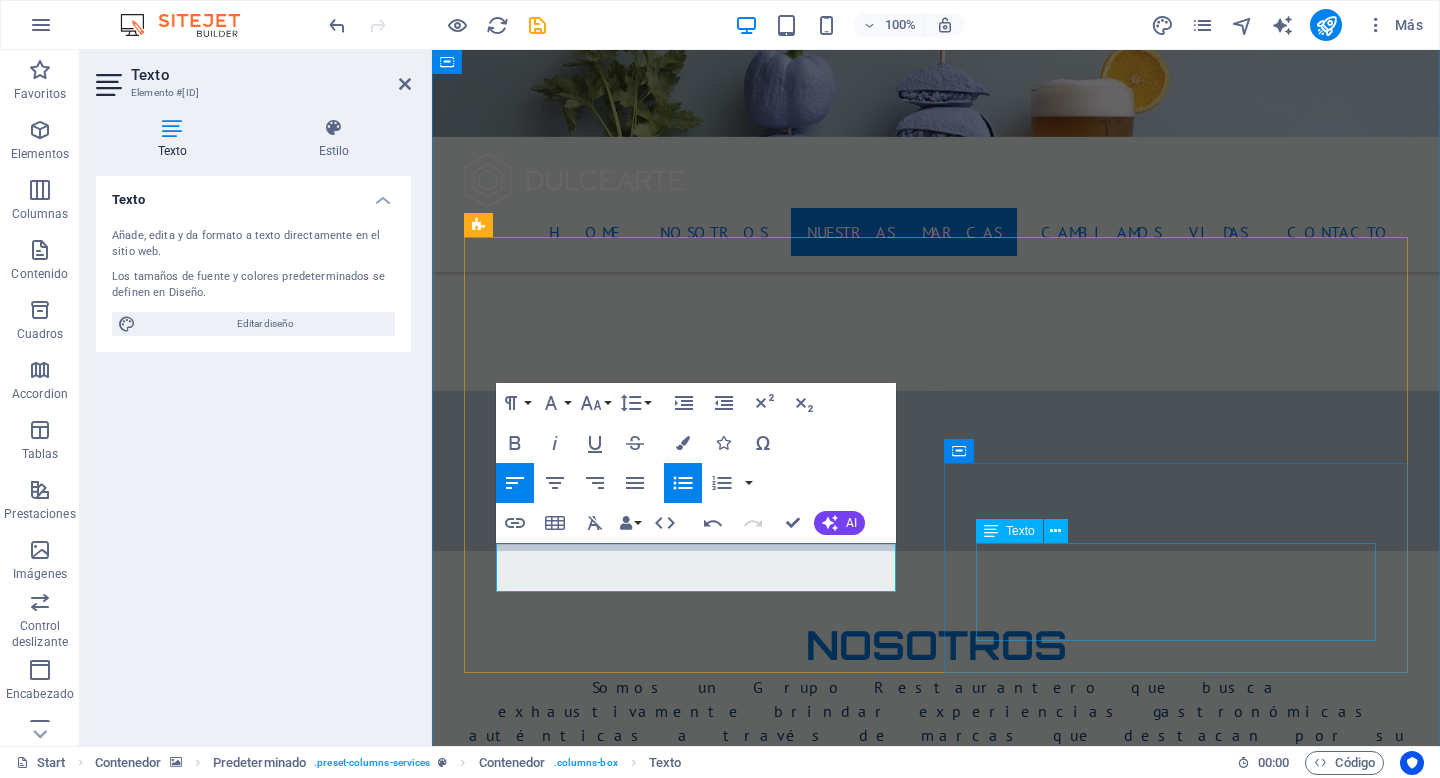 click on "Lorum ipsum At vero eos et  Stet clita kasd  Ut wisi enim" at bounding box center (936, 4273) 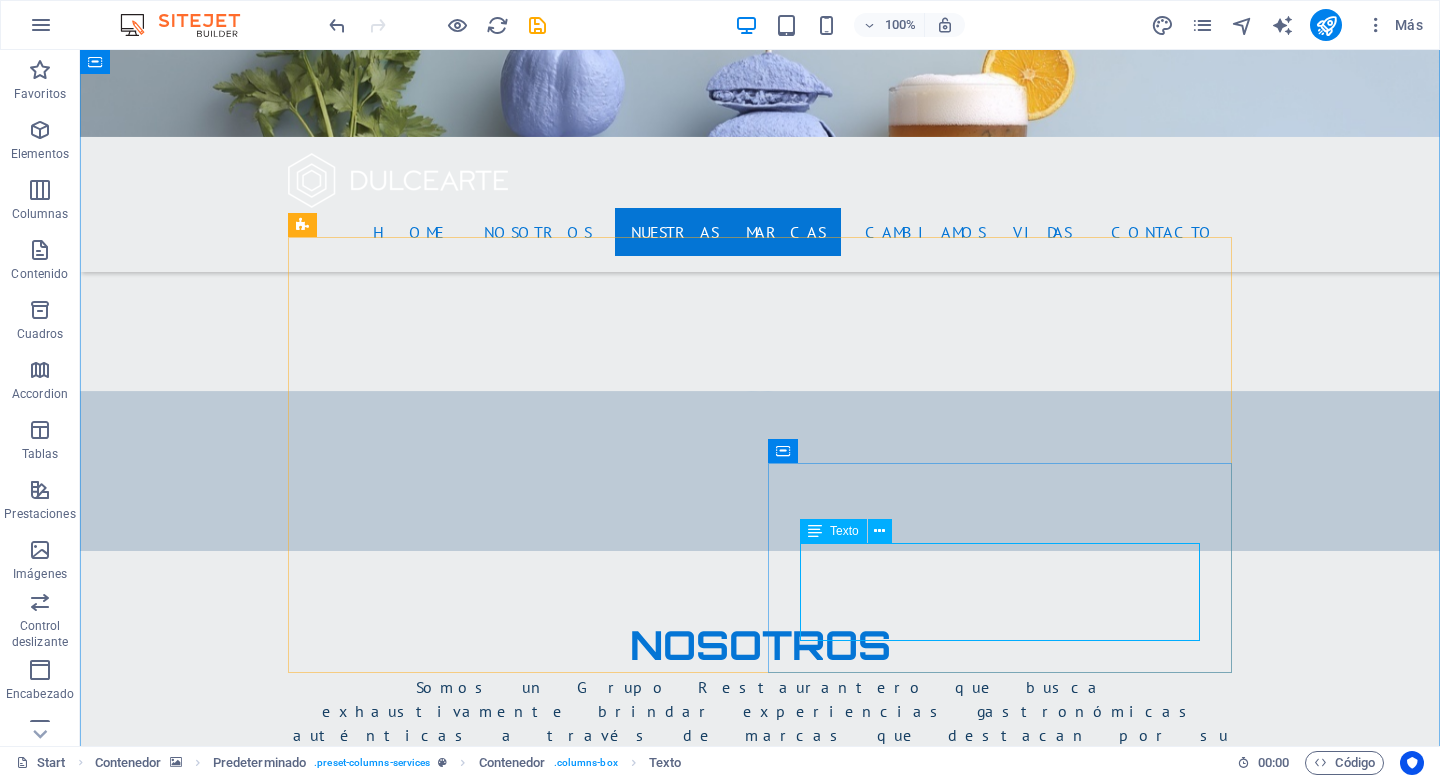 click on "Lorum ipsum At vero eos et  Stet clita kasd  Ut wisi enim" at bounding box center [760, 4273] 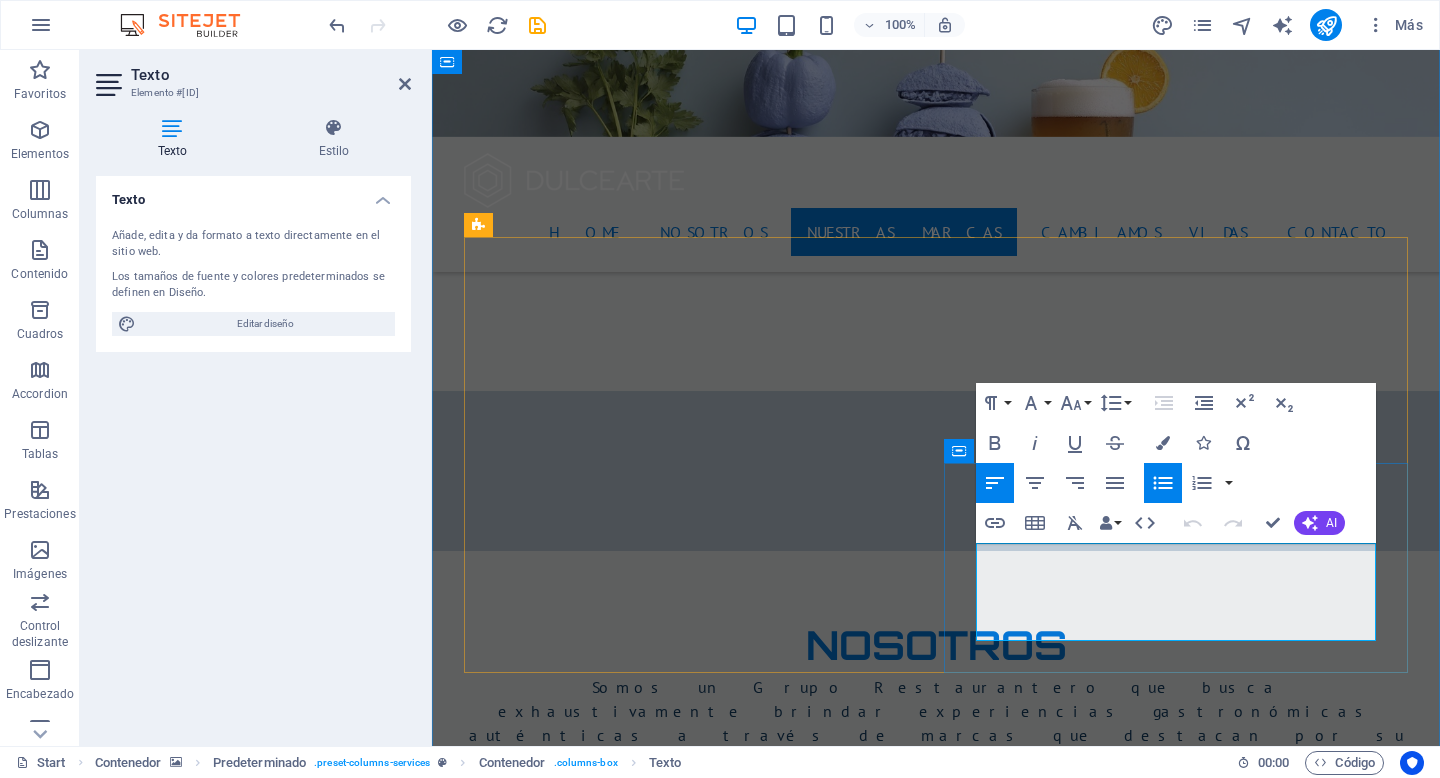 click on "Lorum ipsum" at bounding box center [944, 4235] 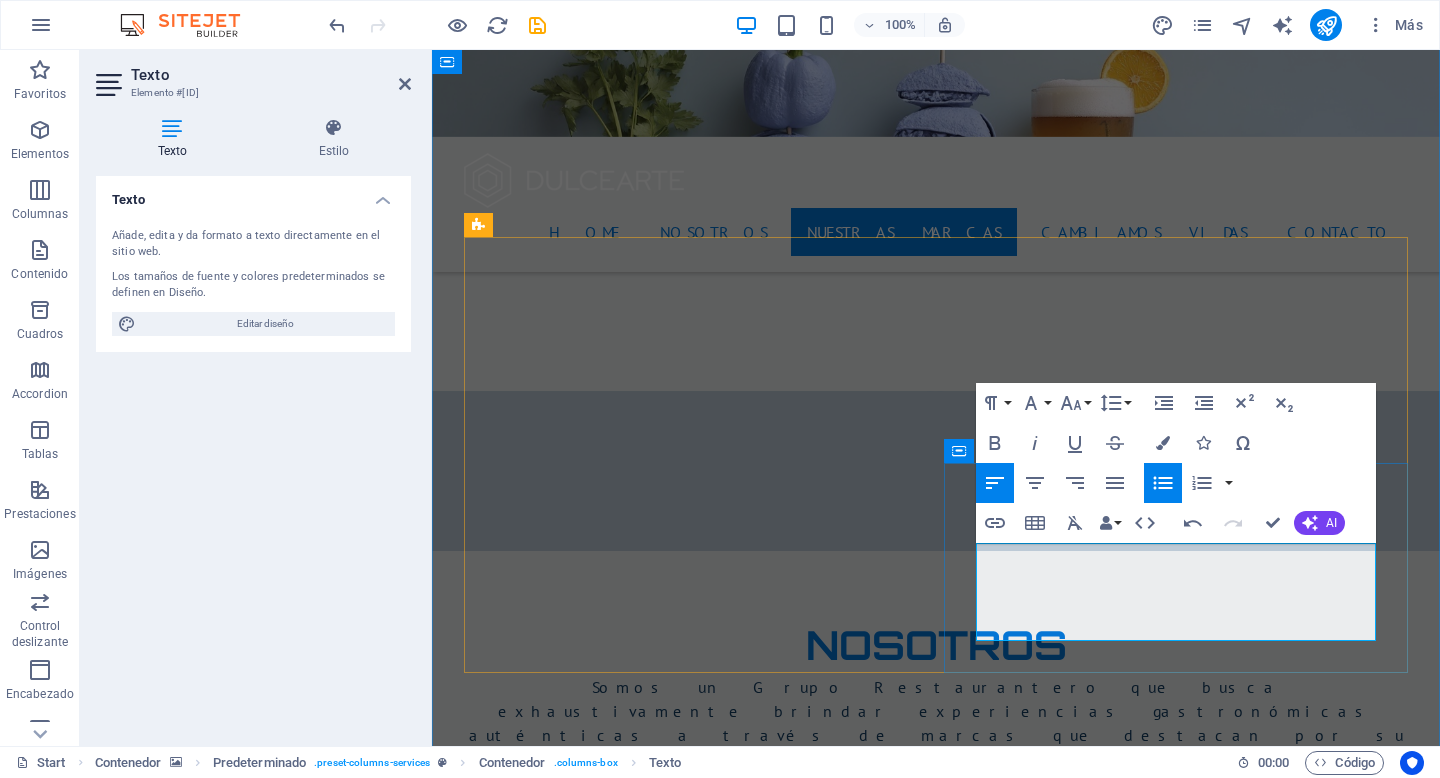 drag, startPoint x: 1107, startPoint y: 625, endPoint x: 982, endPoint y: 604, distance: 126.751724 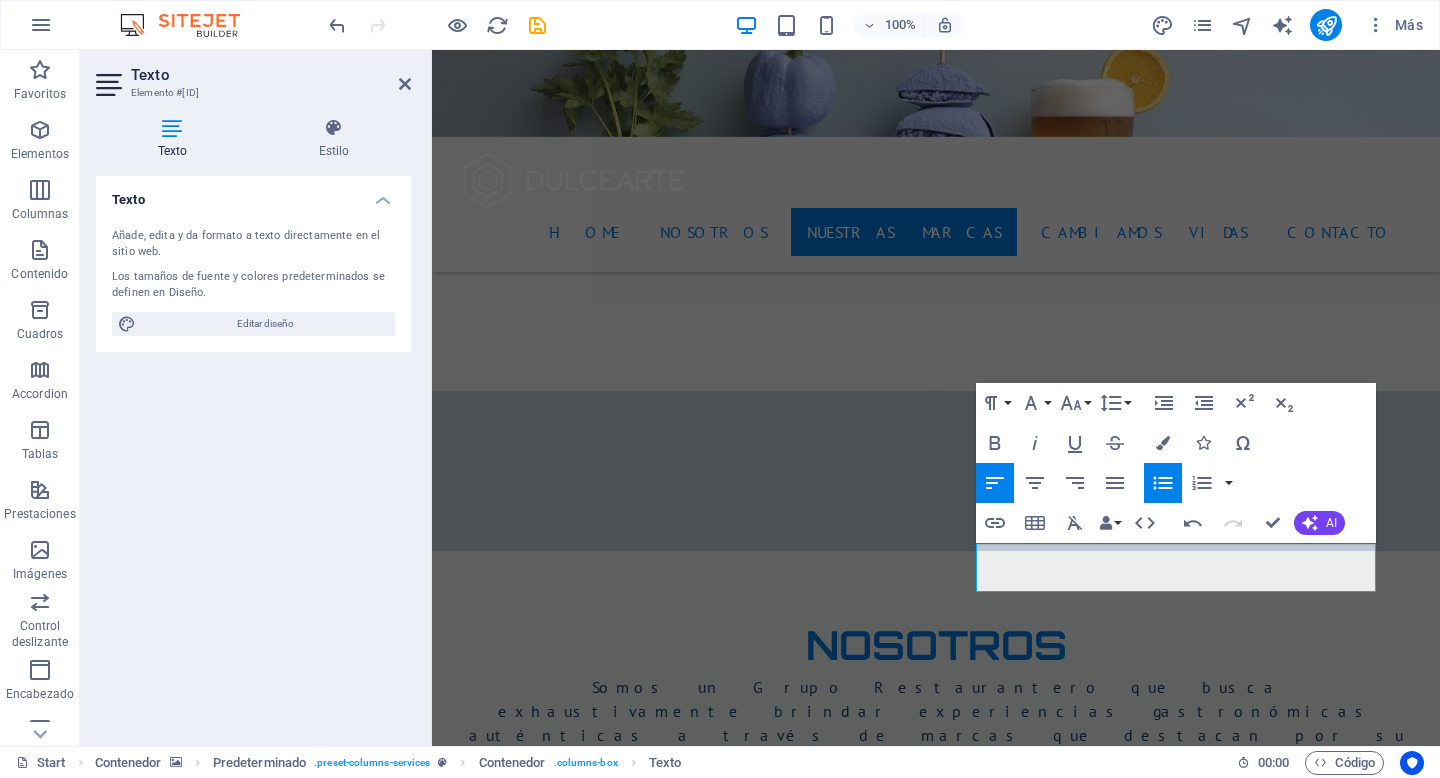 click at bounding box center (936, 2590) 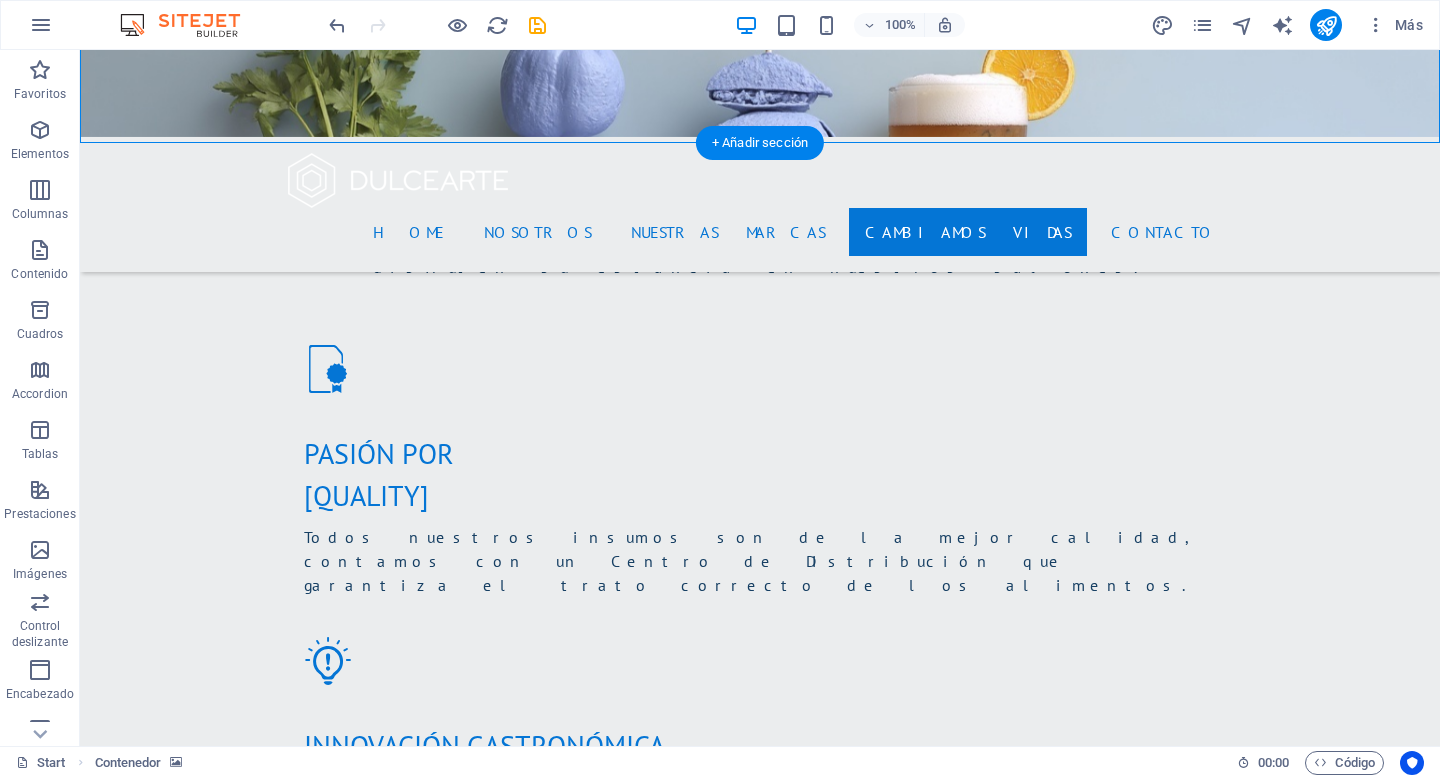 scroll, scrollTop: 2278, scrollLeft: 0, axis: vertical 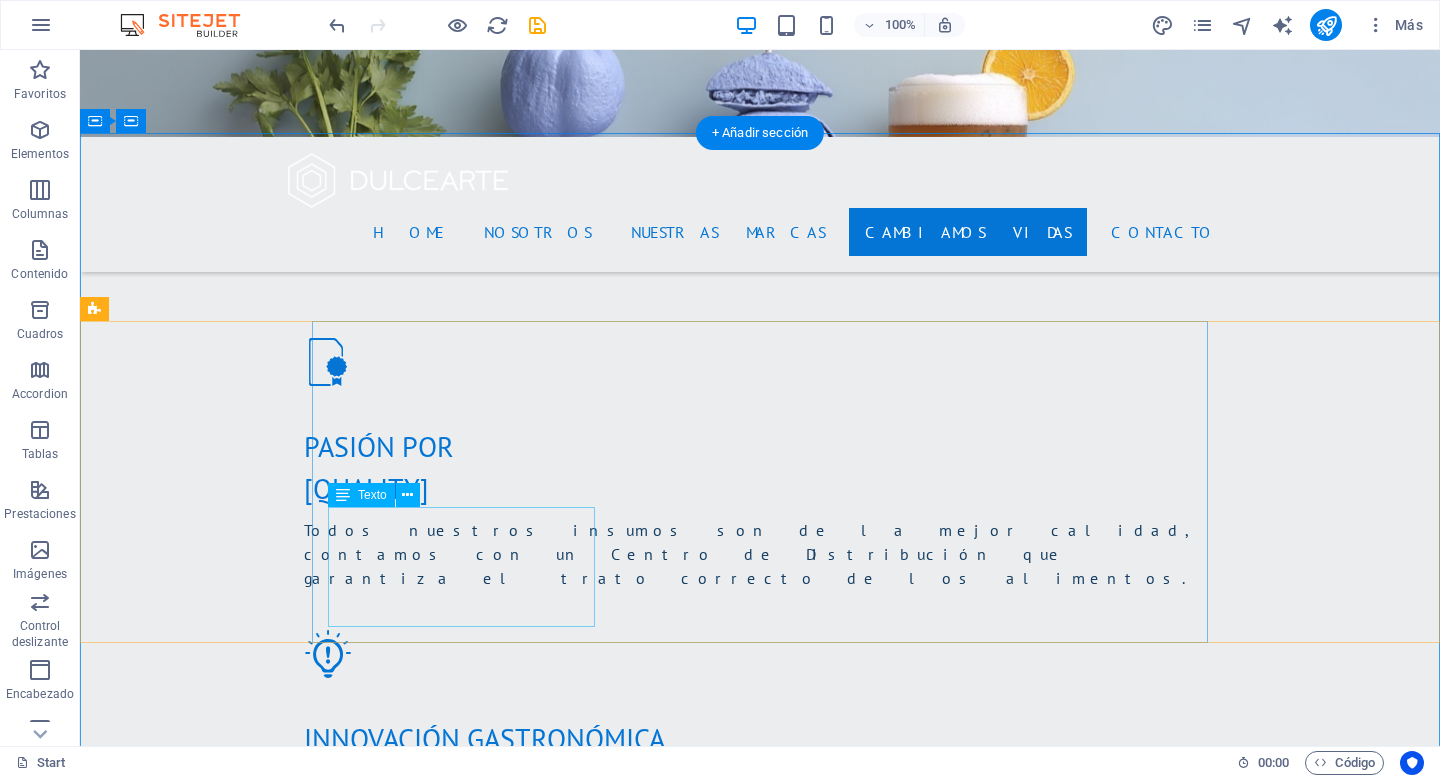 click on "[FIRST] [LAST]. - Lorem ipsum dolor sit amet, consetetur sadipscing elitr, sed diam nonumy eirmod tempor invidunt ut labore et dolore magna aliquyam erat." at bounding box center [445, 5544] 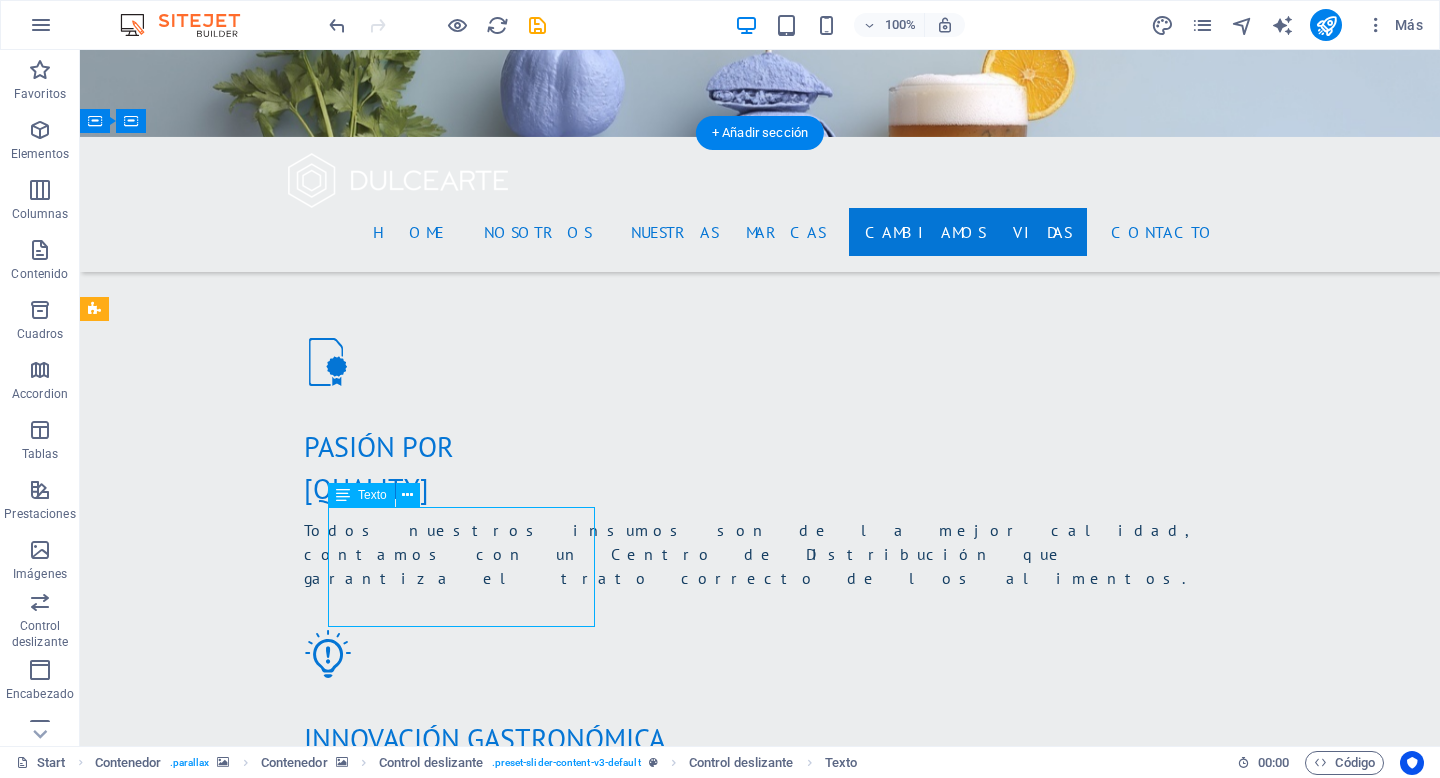 click on "[FIRST] [LAST]. - Lorem ipsum dolor sit amet, consetetur sadipscing elitr, sed diam nonumy eirmod tempor invidunt ut labore et dolore magna aliquyam erat." at bounding box center [445, 5544] 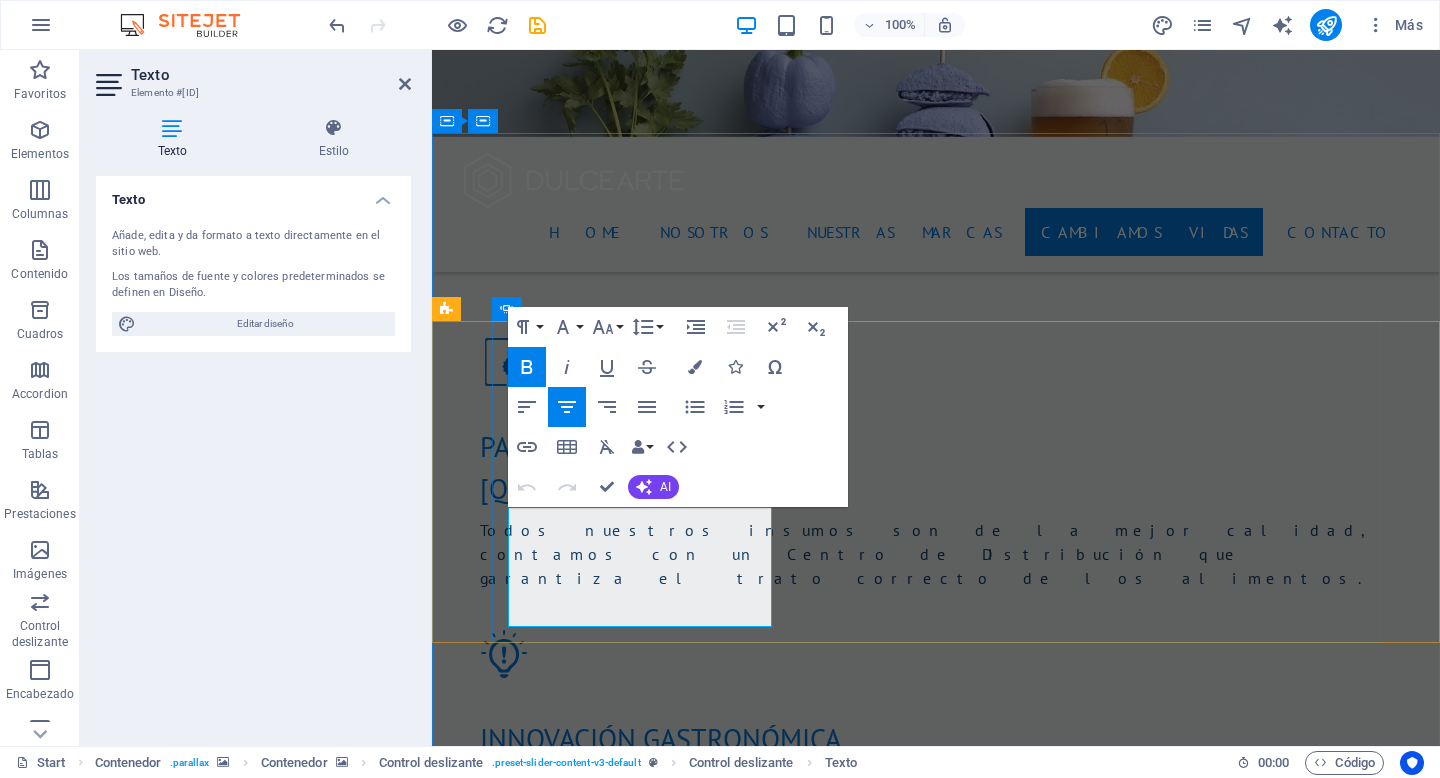 drag, startPoint x: 699, startPoint y: 617, endPoint x: 636, endPoint y: 515, distance: 119.88744 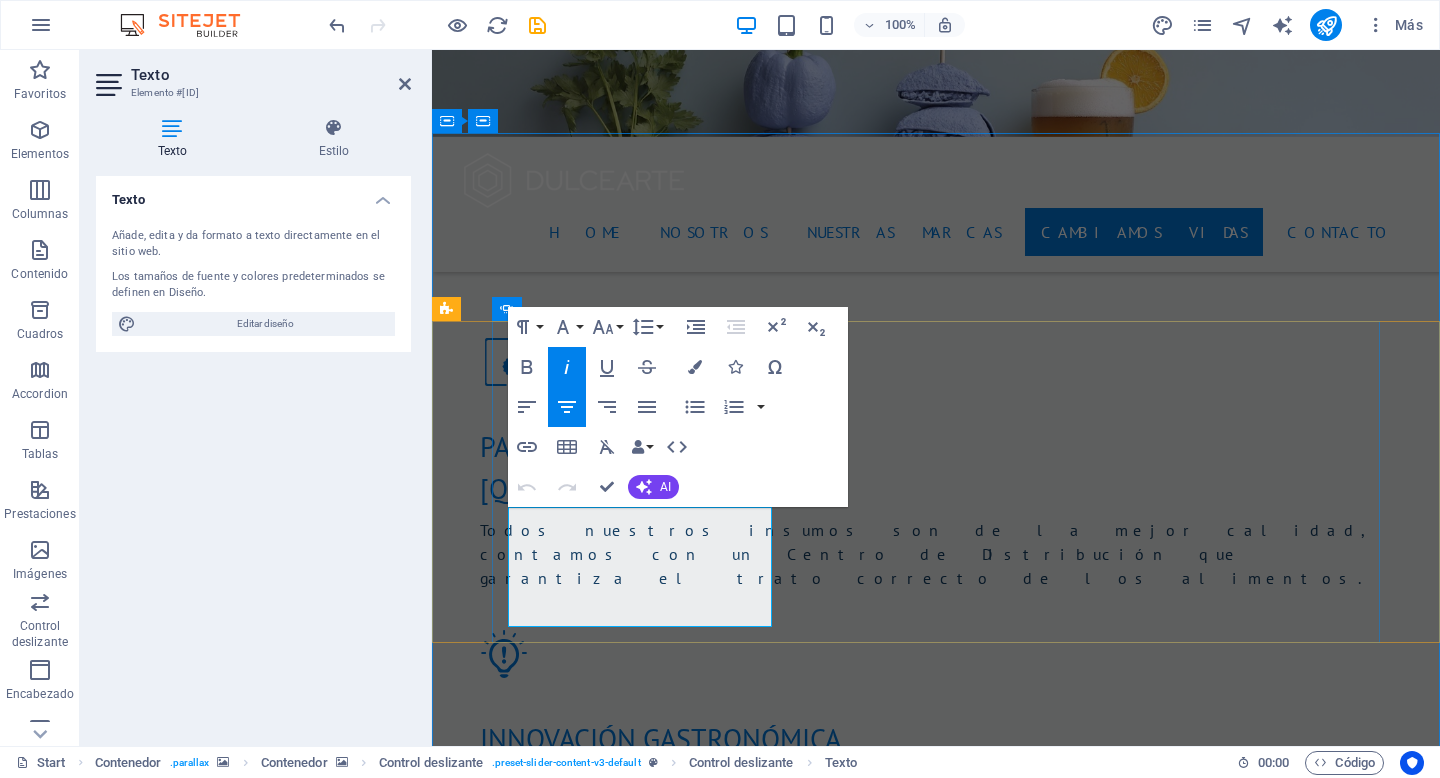 type 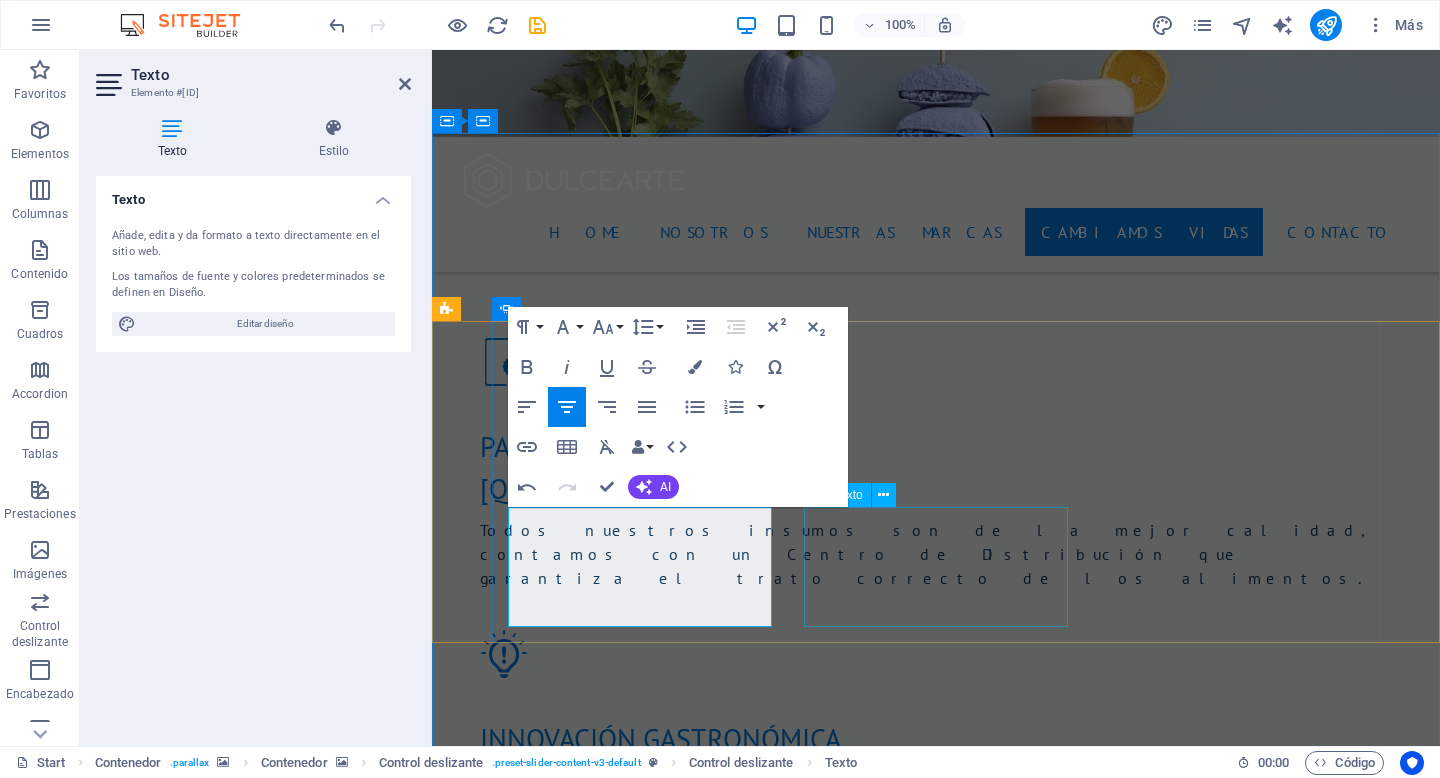 click on "[FIRST] [LAST]. - Lorem ipsum dolor sit amet, consetetur sadipscing elitr, sed diam nonumy eirmod tempor invidunt ut labore et dolore magna aliquyam erat." at bounding box center (624, 6082) 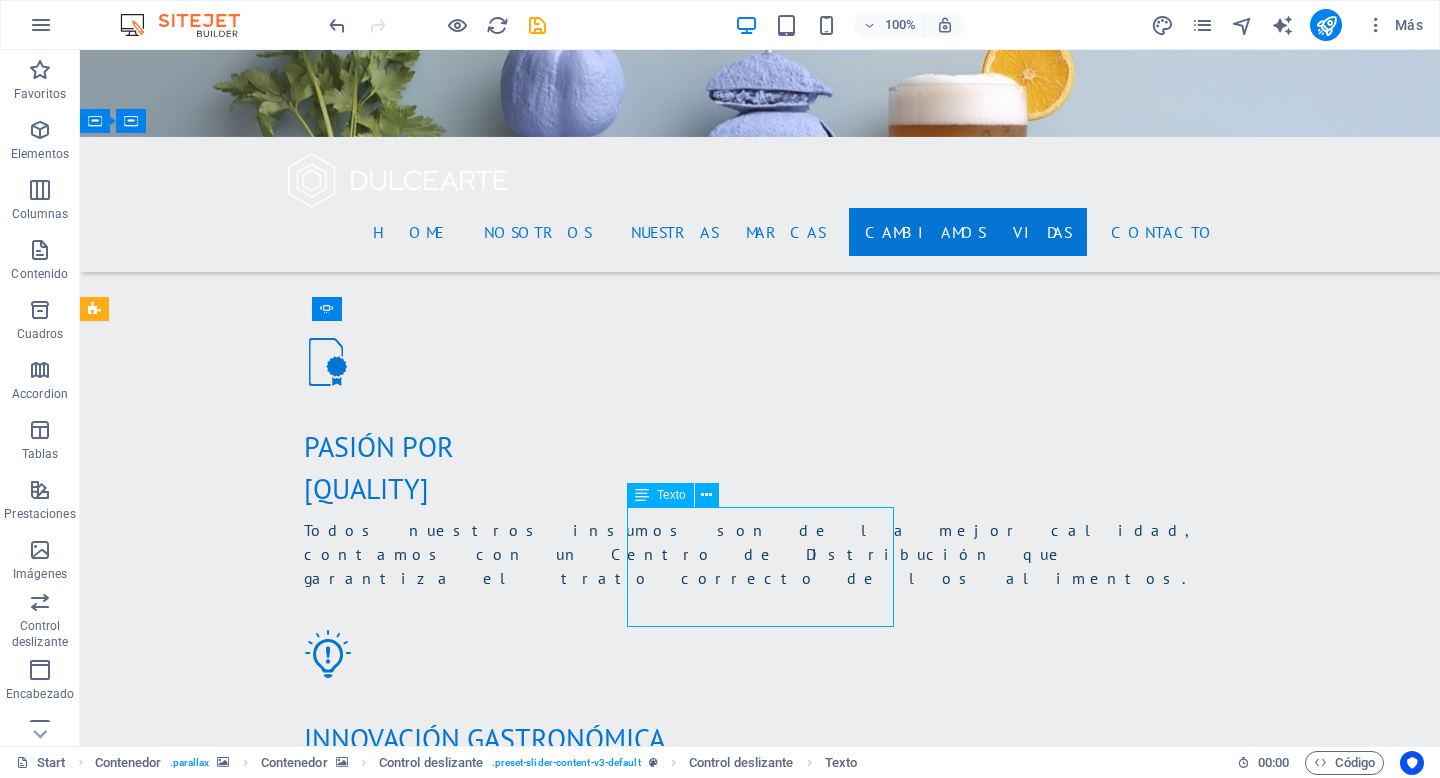 click on "[FIRST] [LAST]. - Lorem ipsum dolor sit amet, consetetur sadipscing elitr, sed diam nonumy eirmod tempor invidunt ut labore et dolore magna aliquyam erat." at bounding box center [445, 6082] 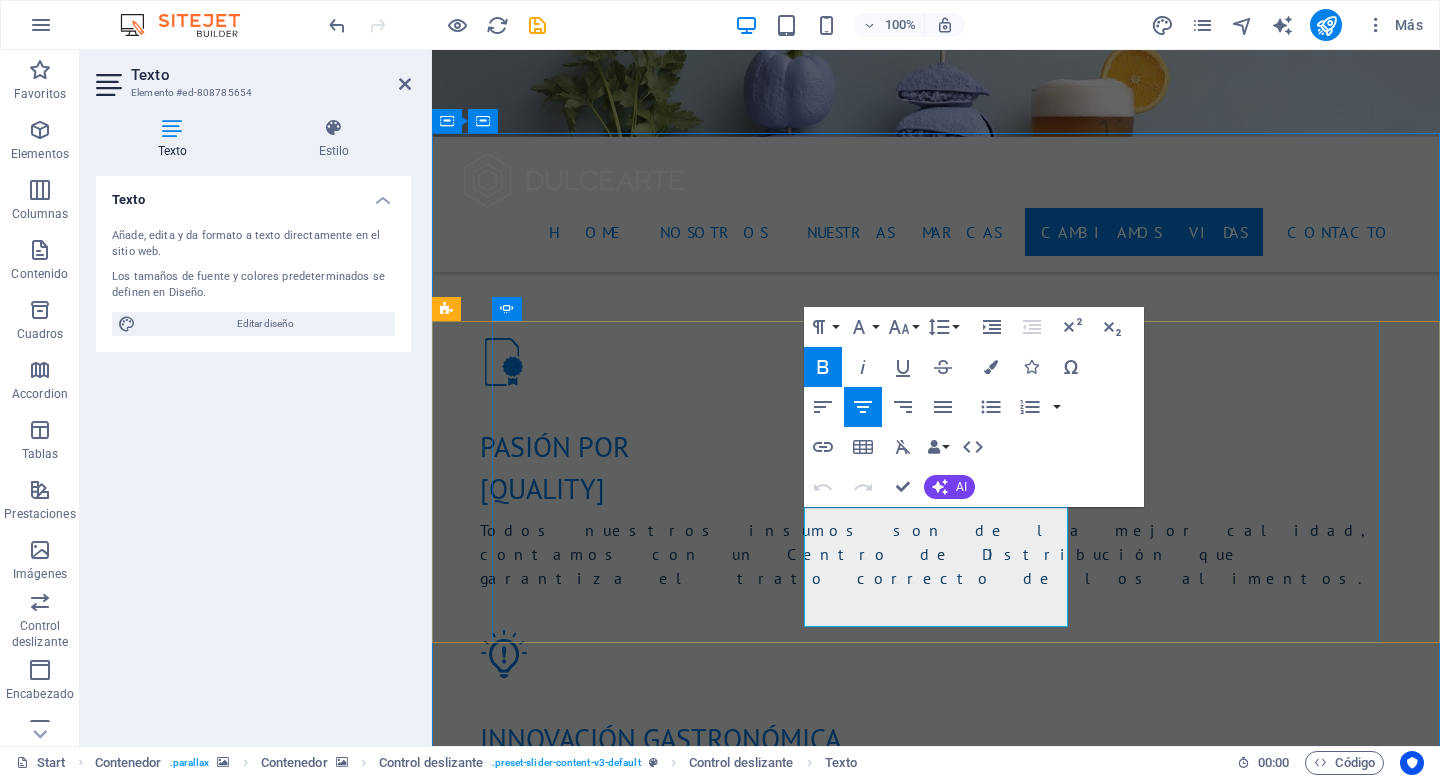 drag, startPoint x: 933, startPoint y: 520, endPoint x: 982, endPoint y: 606, distance: 98.9798 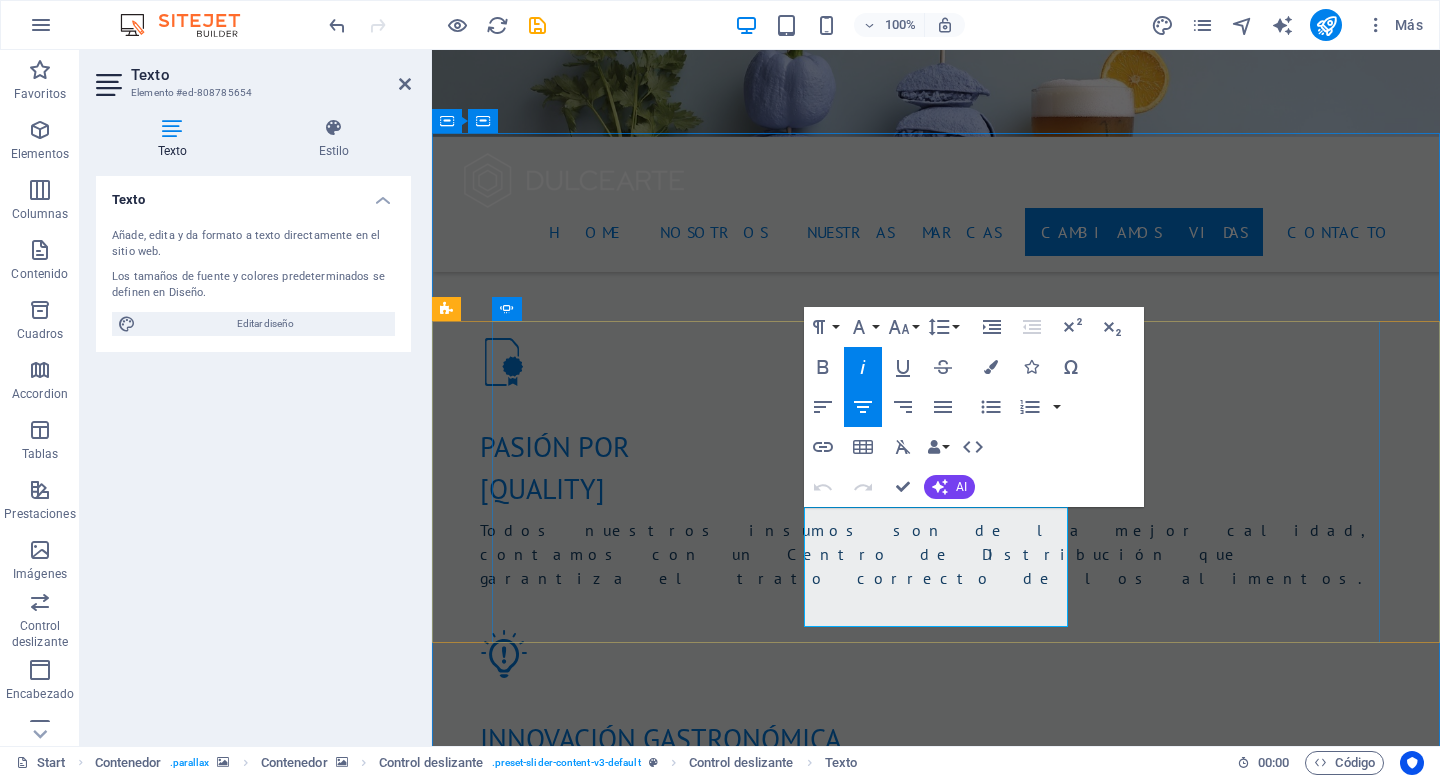 type 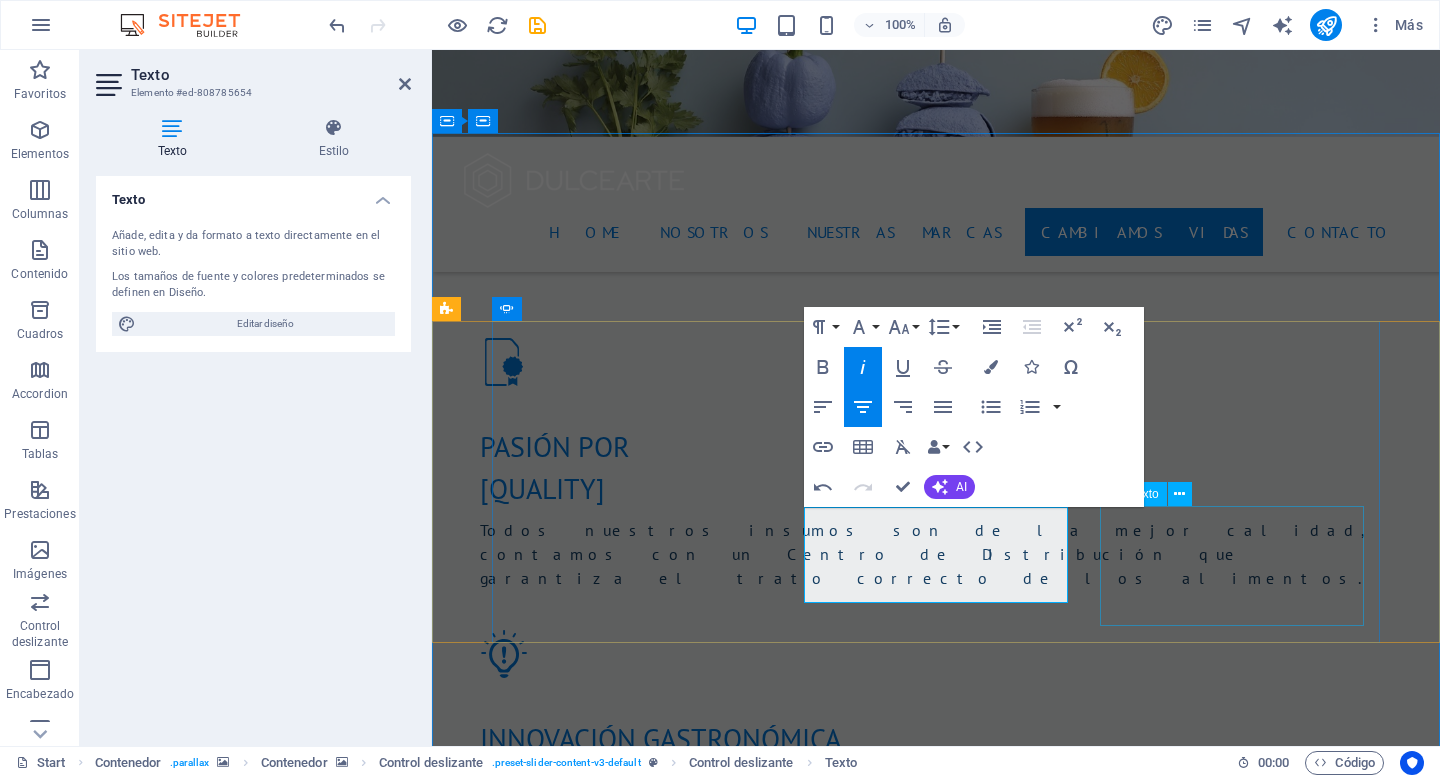 click on "[NAME]. - [TEXT]" at bounding box center [624, 6571] 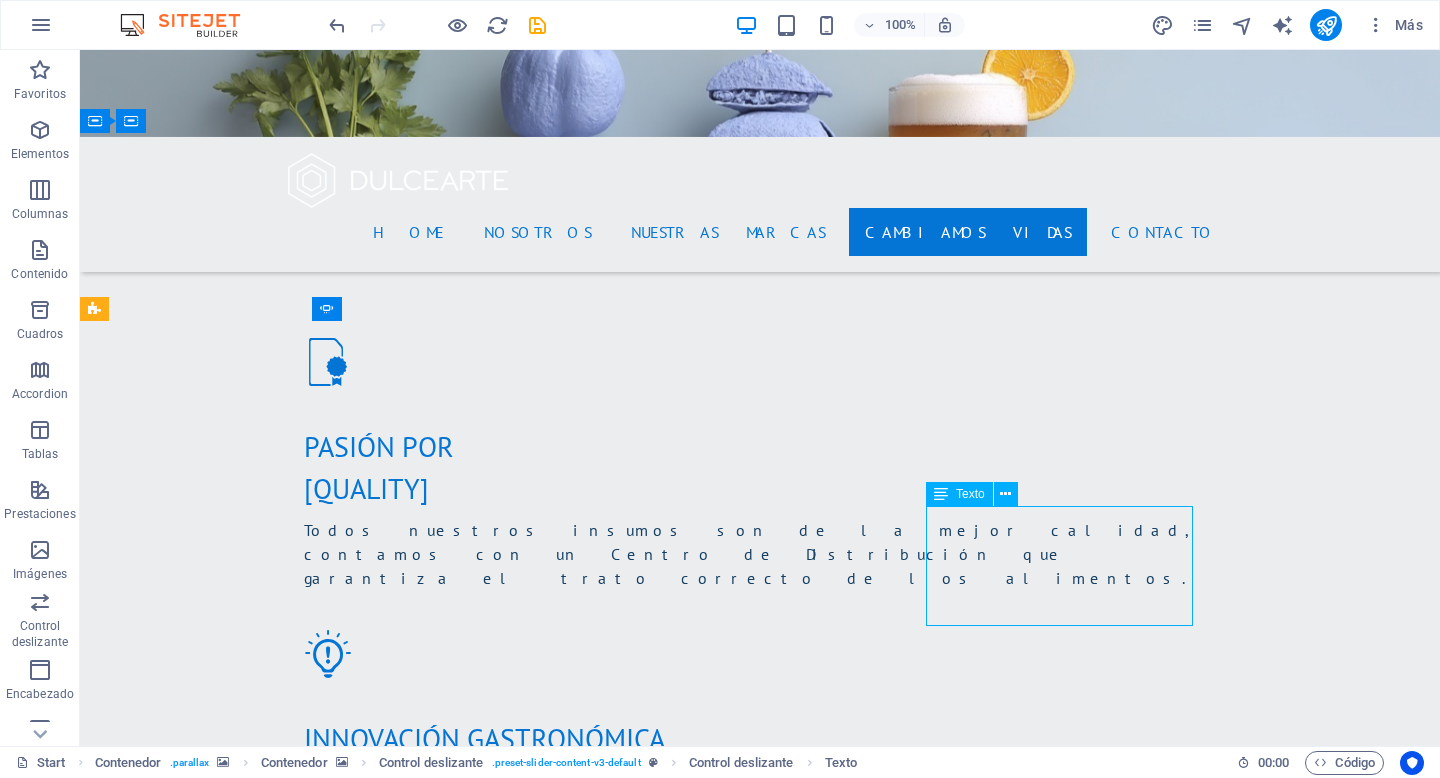 drag, startPoint x: 1118, startPoint y: 615, endPoint x: 1087, endPoint y: 530, distance: 90.47652 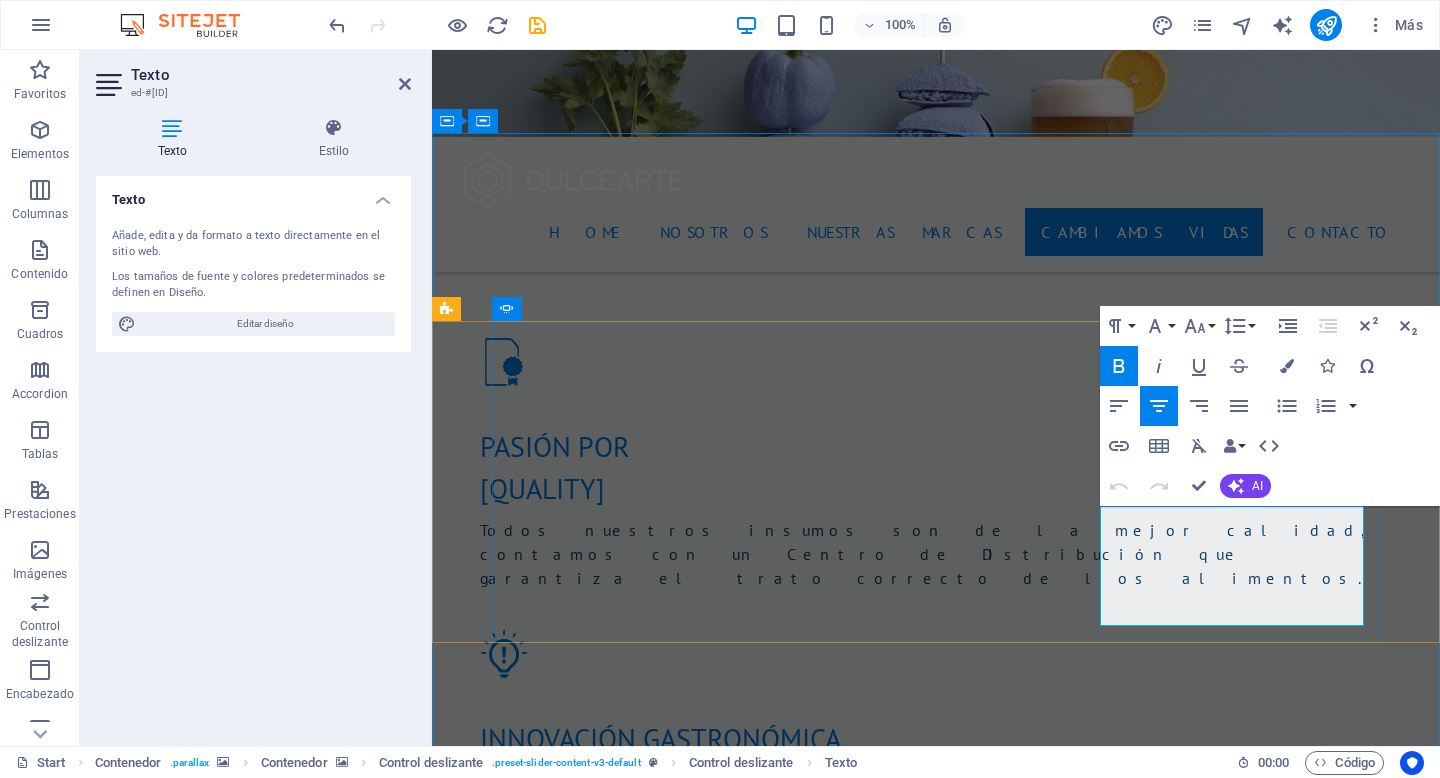 drag, startPoint x: 1236, startPoint y: 517, endPoint x: 1274, endPoint y: 609, distance: 99.53894 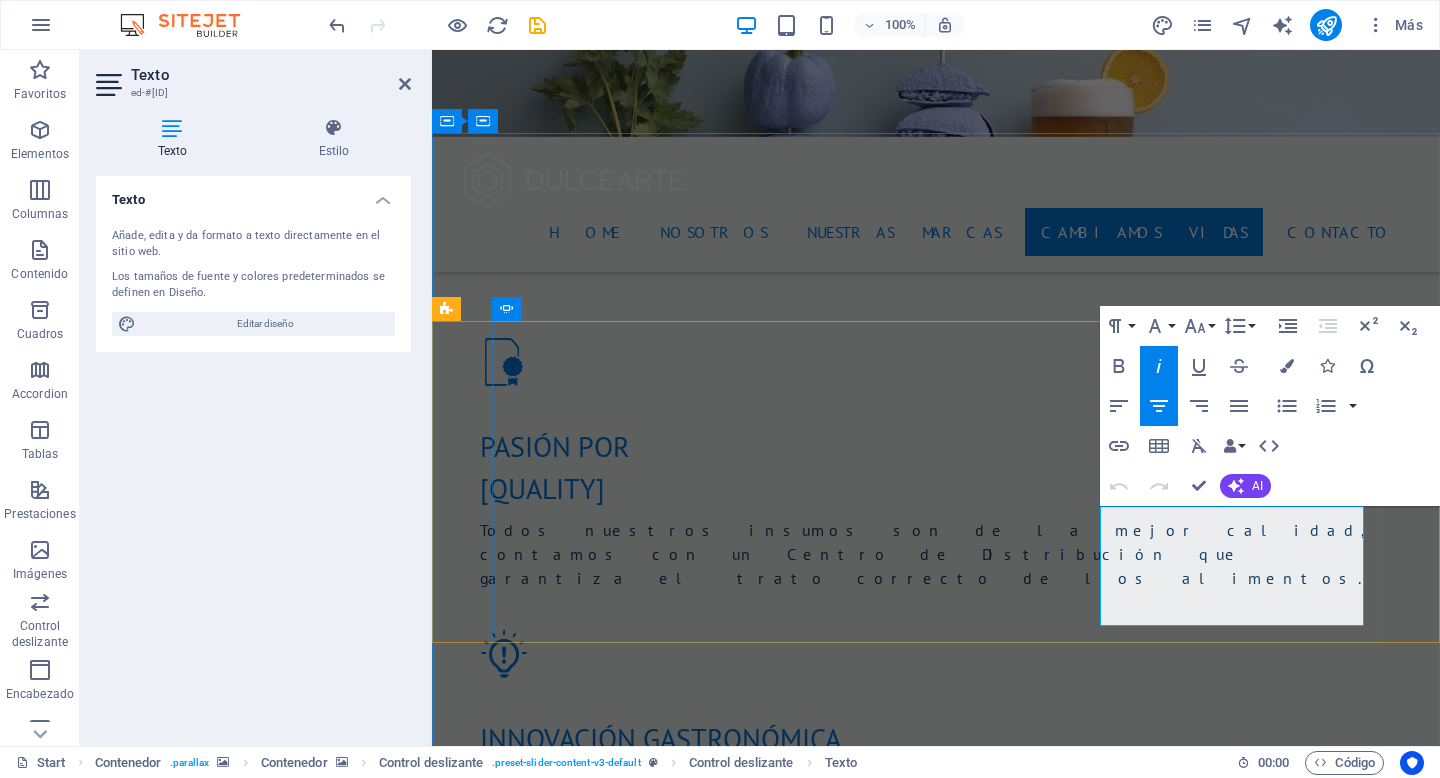 type 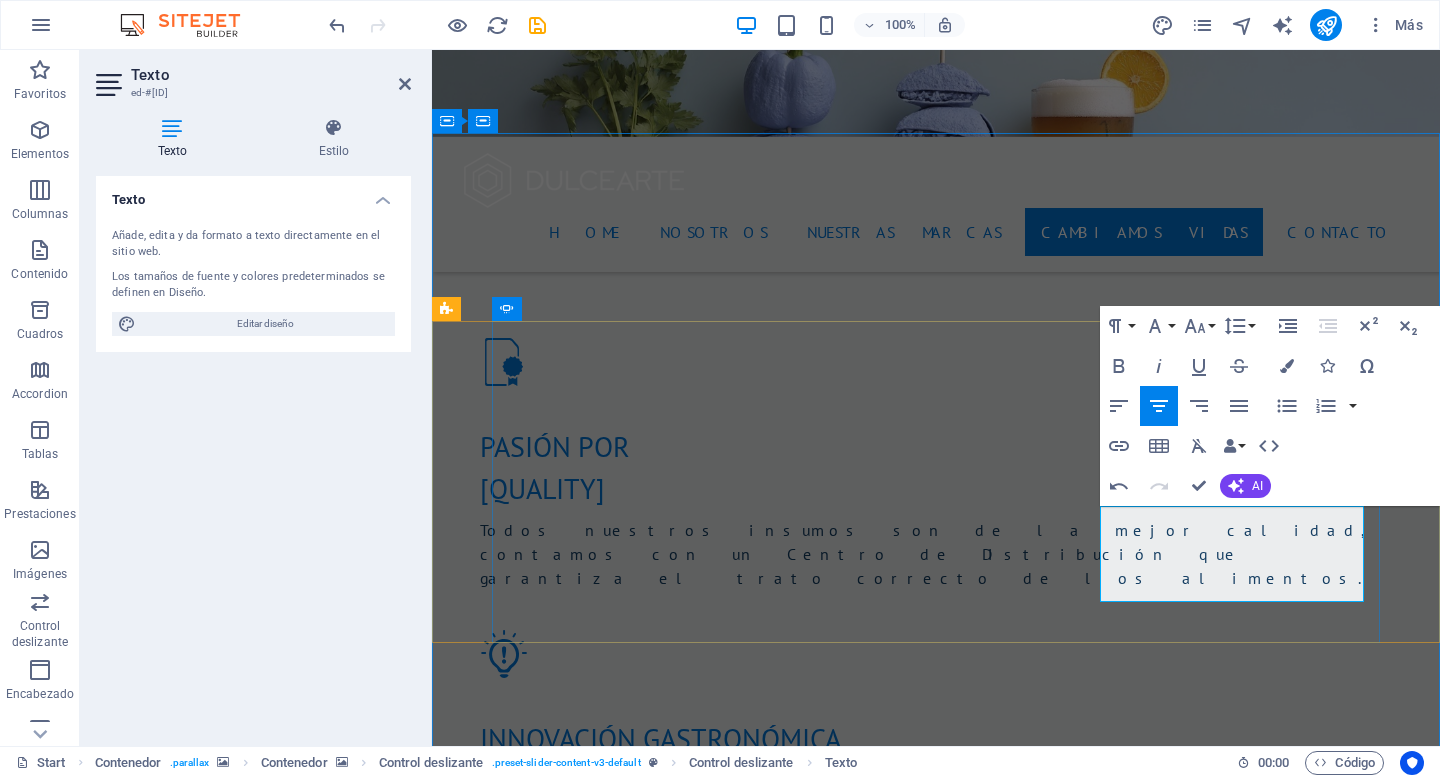 click on "[FIRST] [LAST]. - Cada reto es una oportunidad mueva para demostrarme cuanto vañgo y que eso sea reconocido ." at bounding box center [624, 6619] 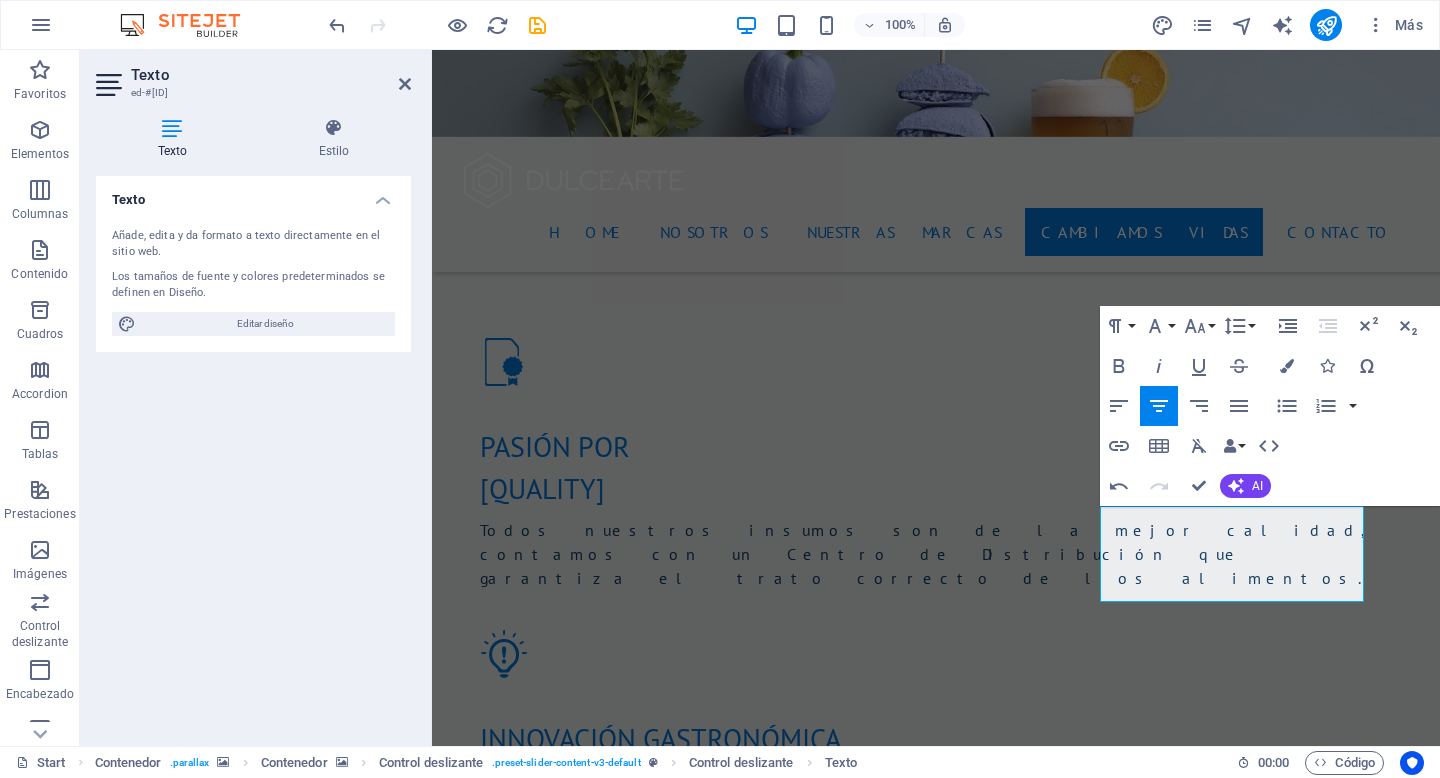 click at bounding box center [936, 4791] 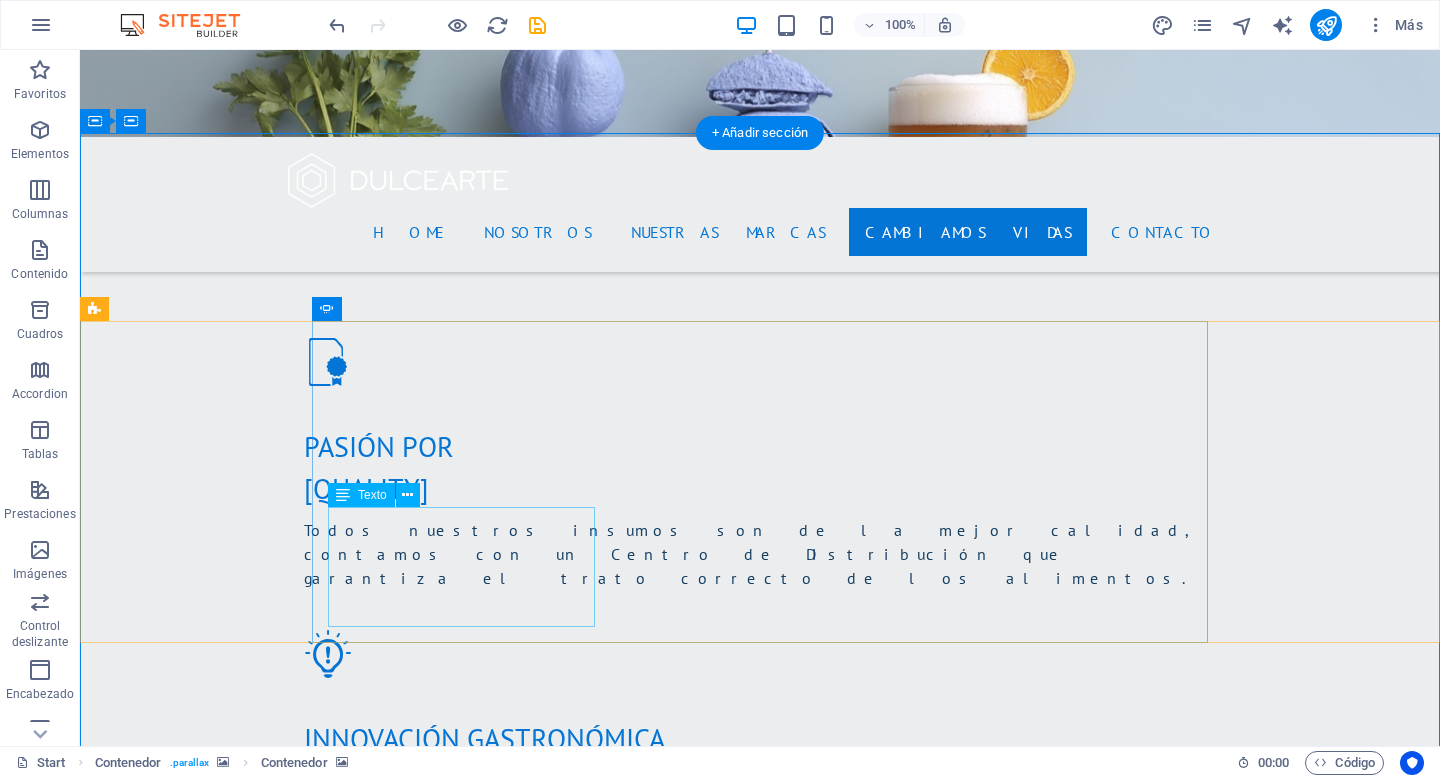 click on "[FIRST] [LAST]. -Tengo más de 20 años en el Grupo y he escalado por todos los puestos, definitivamente se que el esfuerzo y el trabajo constante traen sus frutos." at bounding box center [445, 5652] 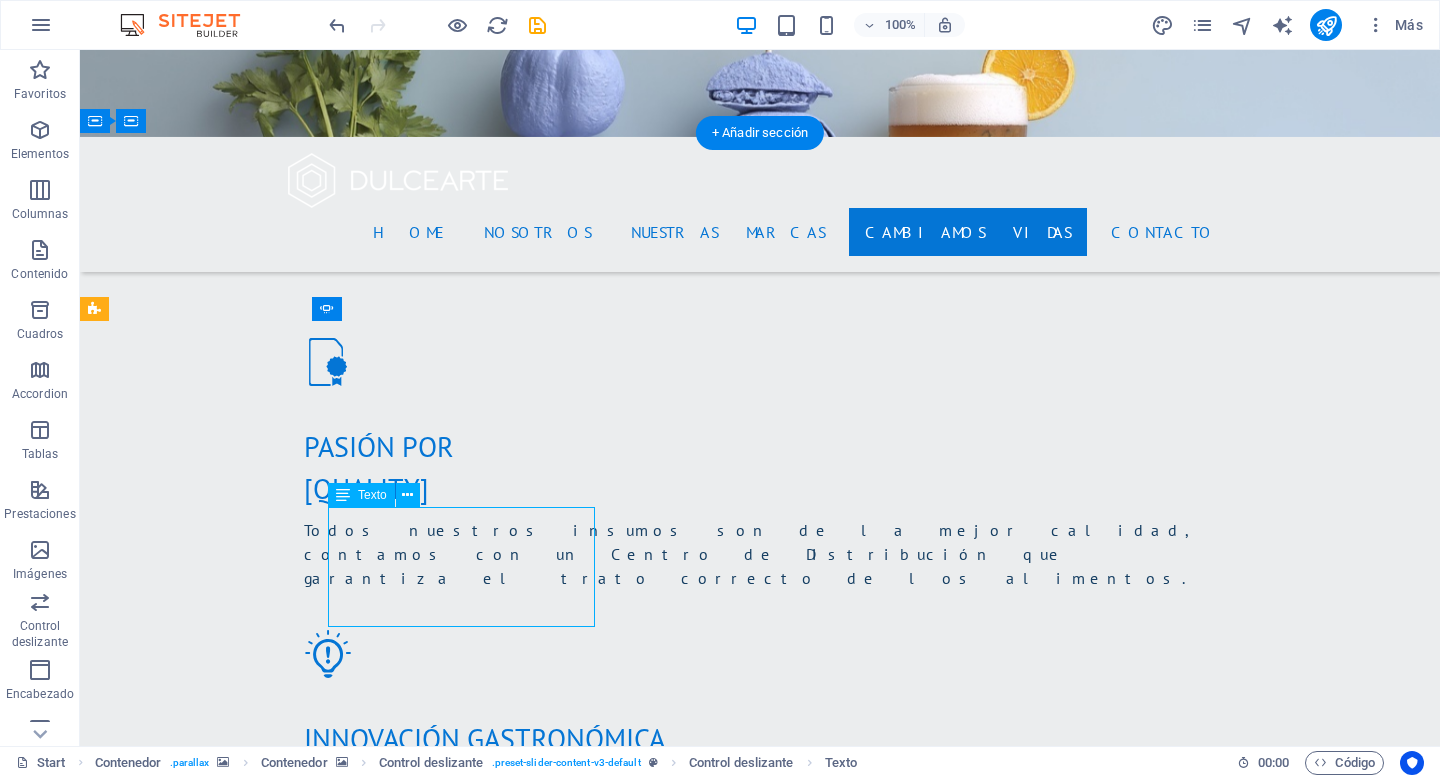 click on "[FIRST] [LAST]. -Tengo más de 20 años en el Grupo y he escalado por todos los puestos, definitivamente se que el esfuerzo y el trabajo constante traen sus frutos." at bounding box center (445, 5652) 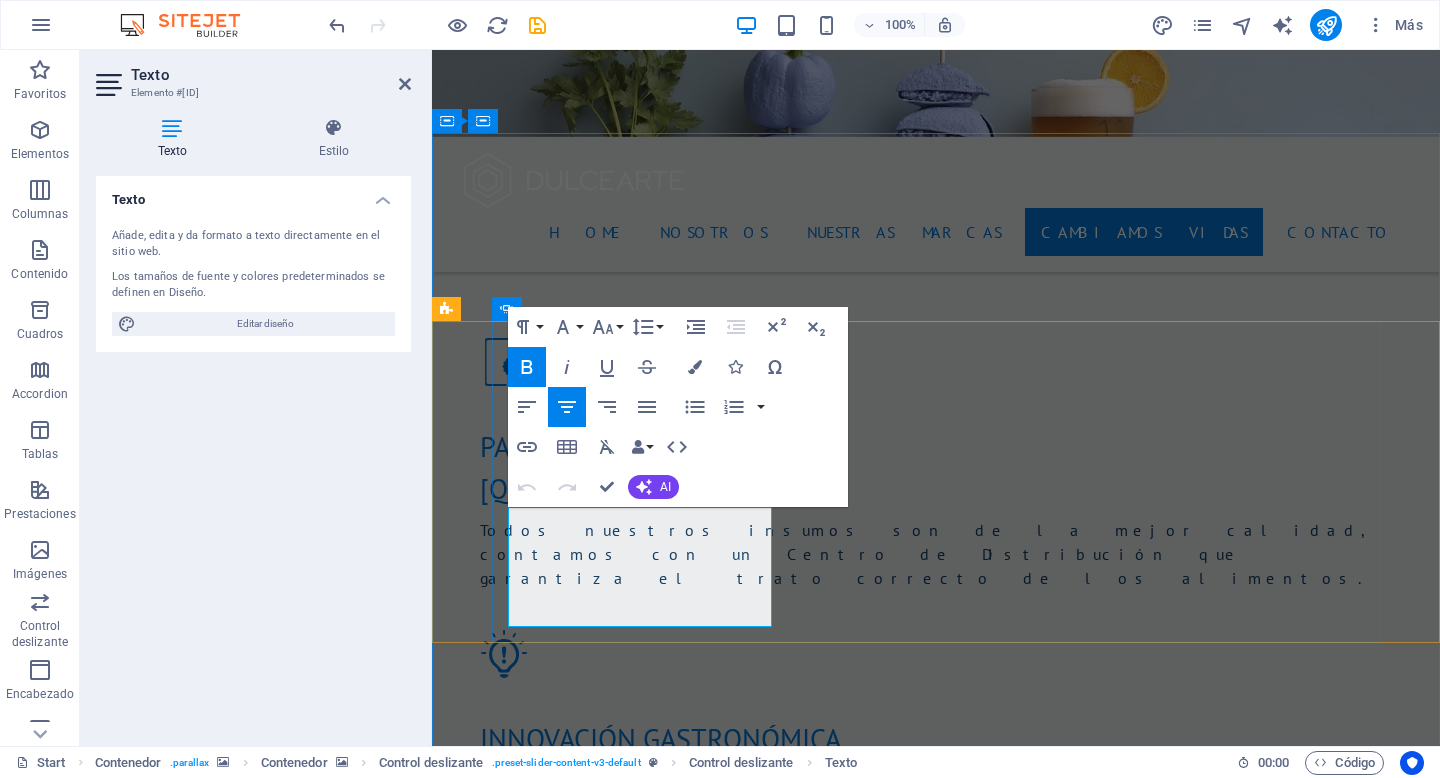 drag, startPoint x: 641, startPoint y: 543, endPoint x: 636, endPoint y: 558, distance: 15.811388 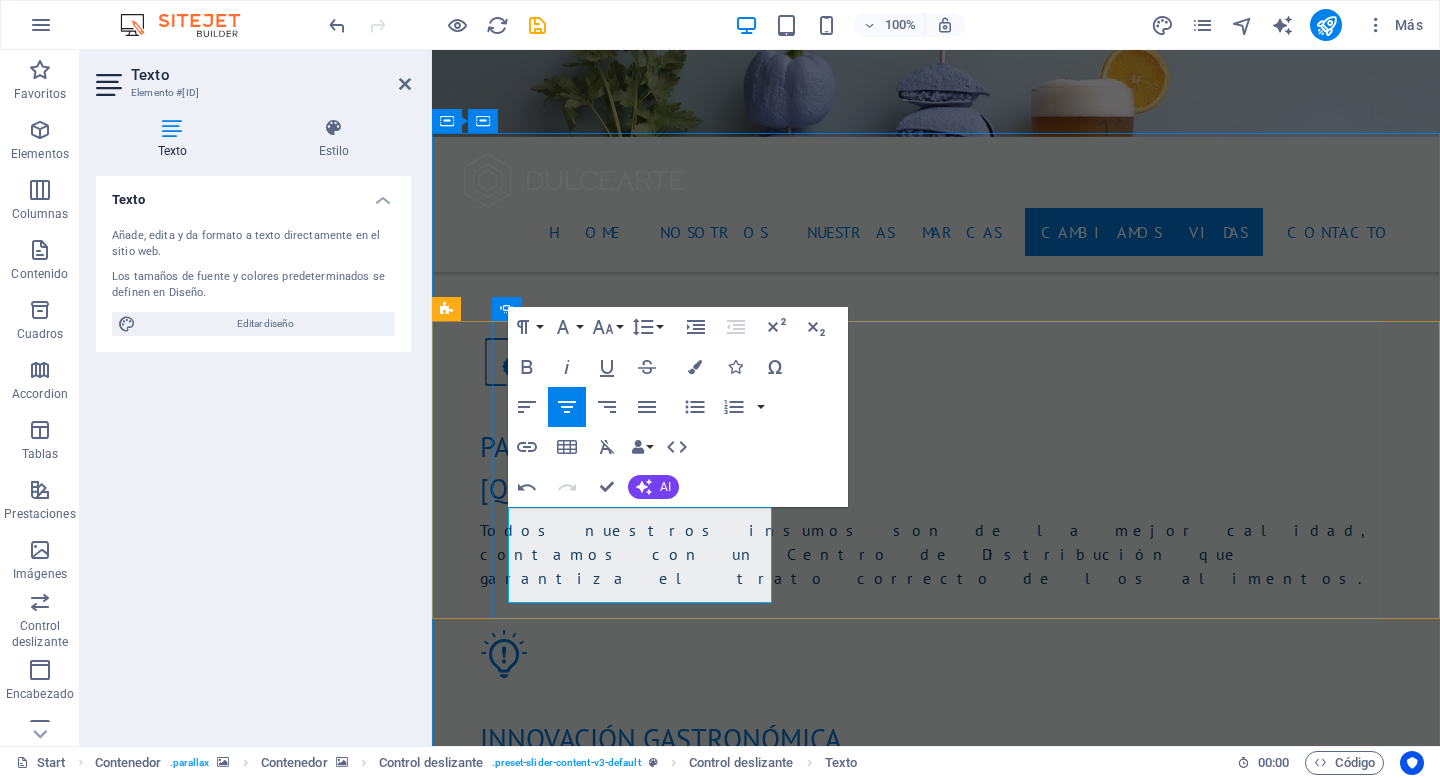 type 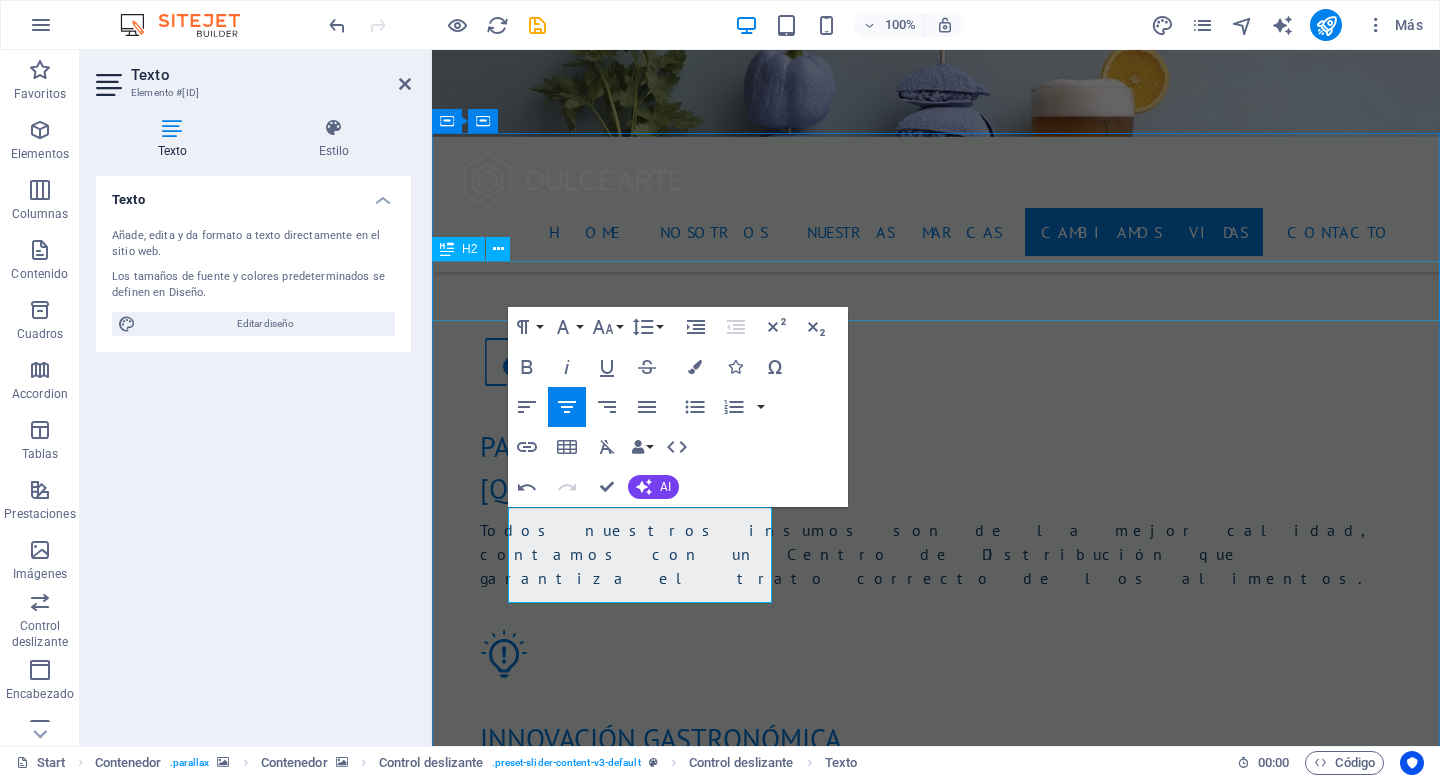 click at bounding box center (936, 4767) 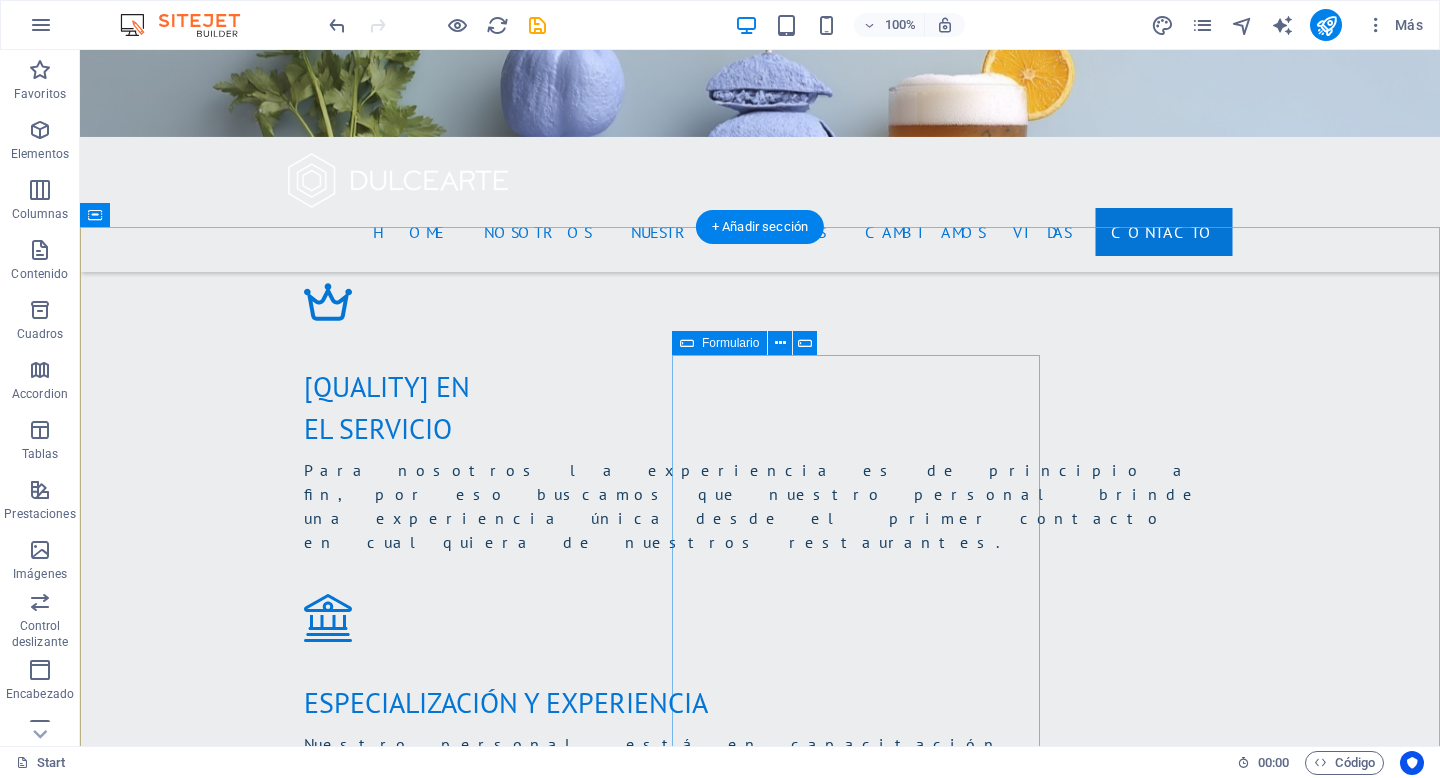 scroll, scrollTop: 2883, scrollLeft: 0, axis: vertical 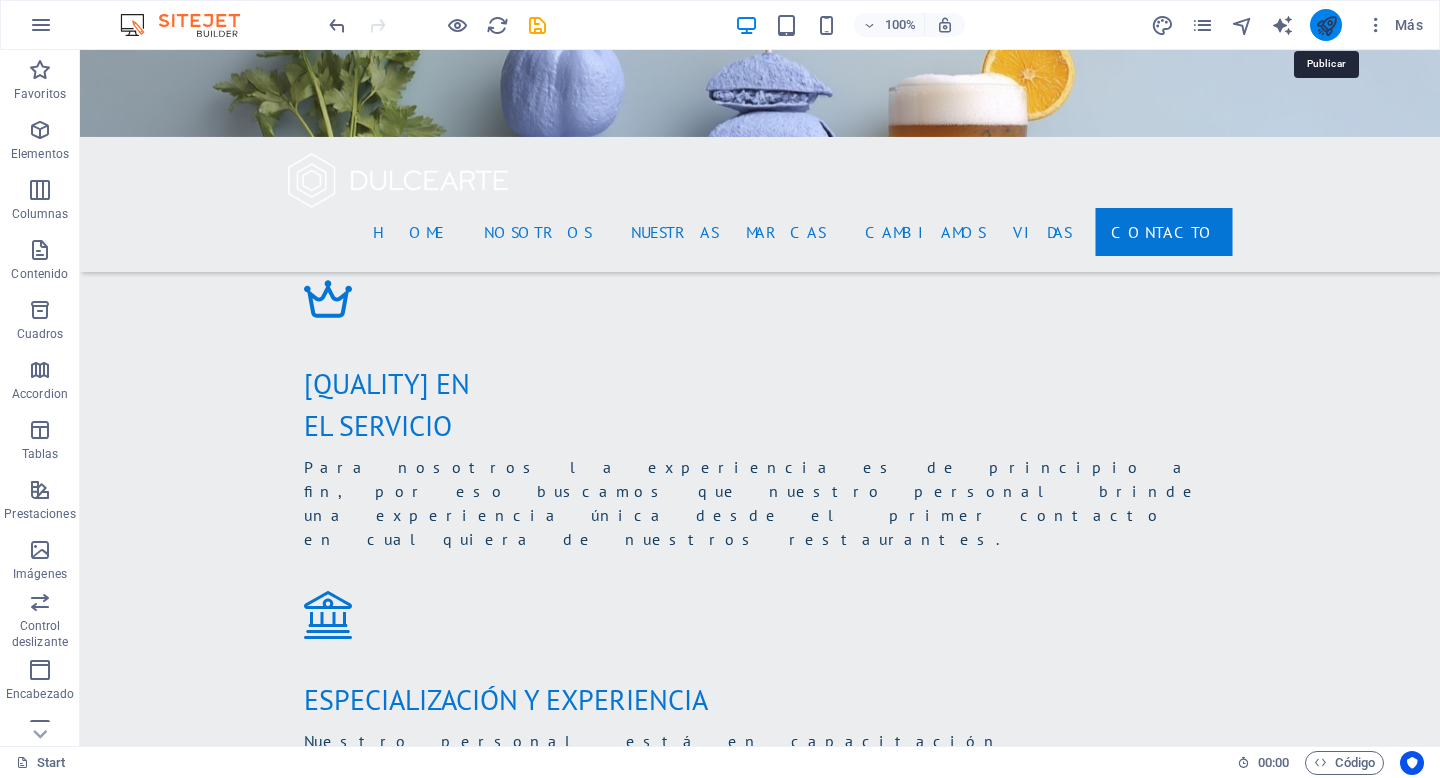 click at bounding box center (1326, 25) 